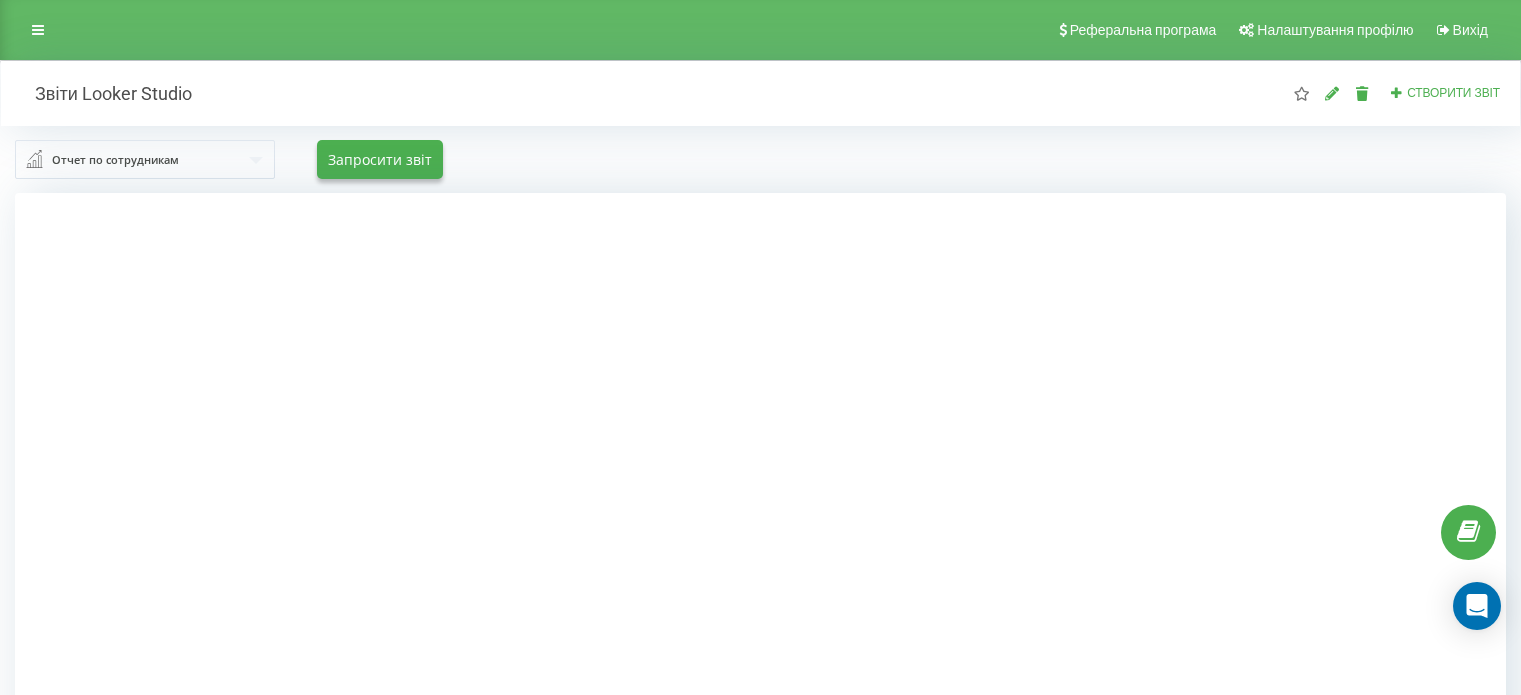 scroll, scrollTop: 0, scrollLeft: 0, axis: both 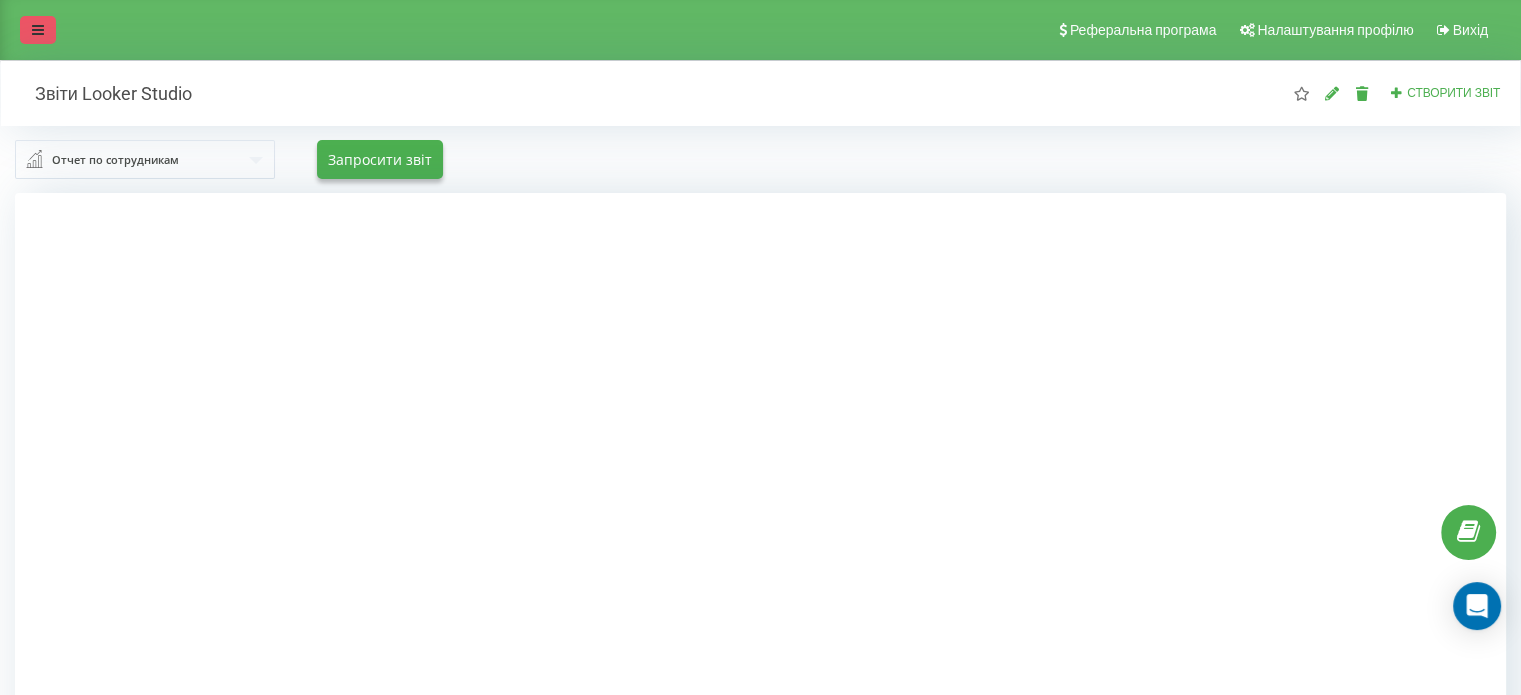 click at bounding box center [38, 30] 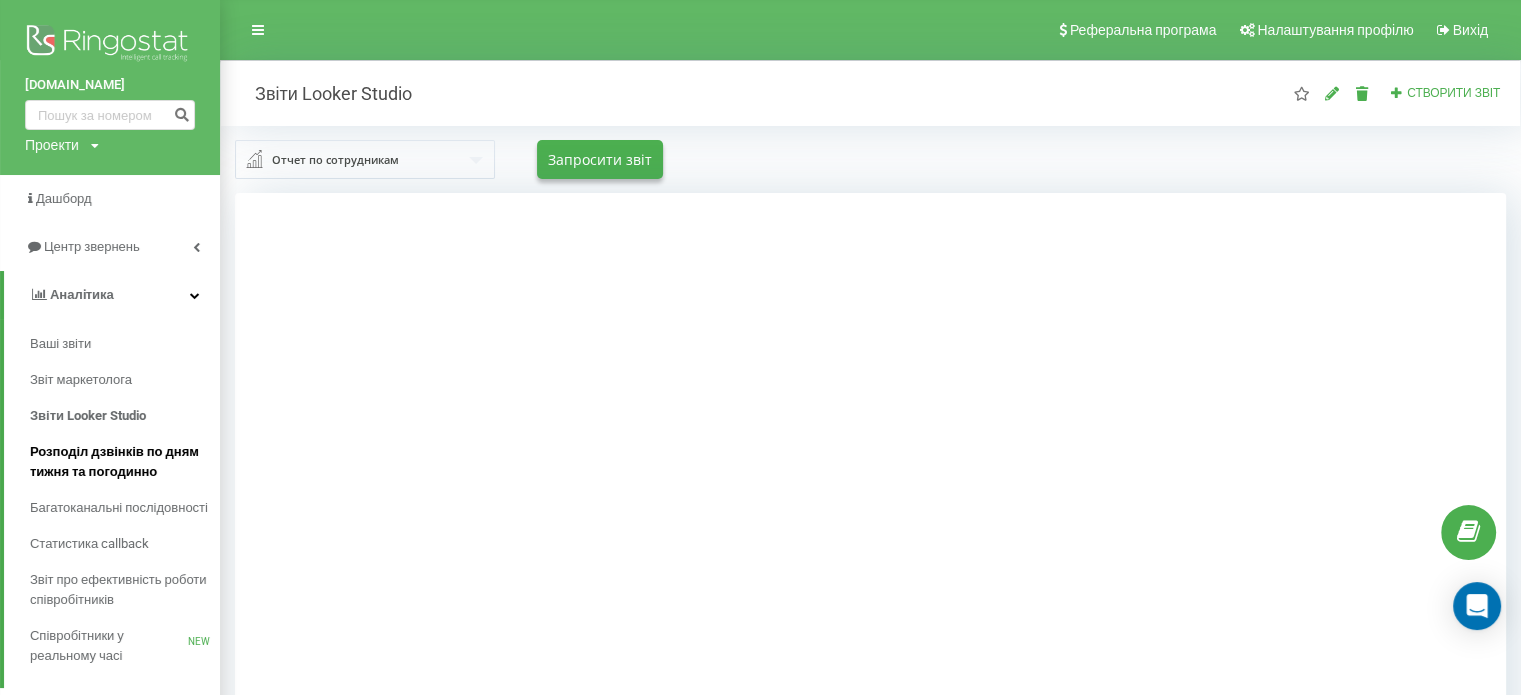 scroll, scrollTop: 255, scrollLeft: 0, axis: vertical 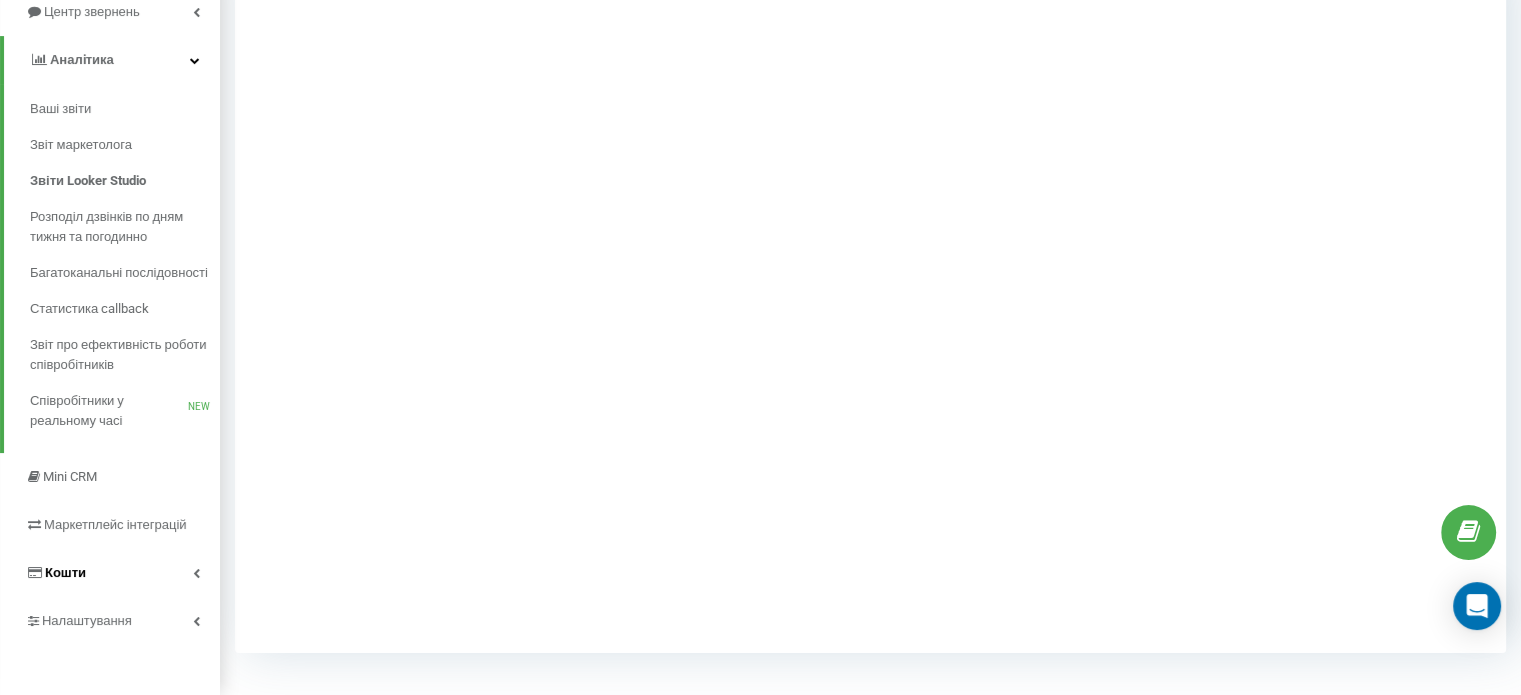 click on "Кошти" at bounding box center [65, 572] 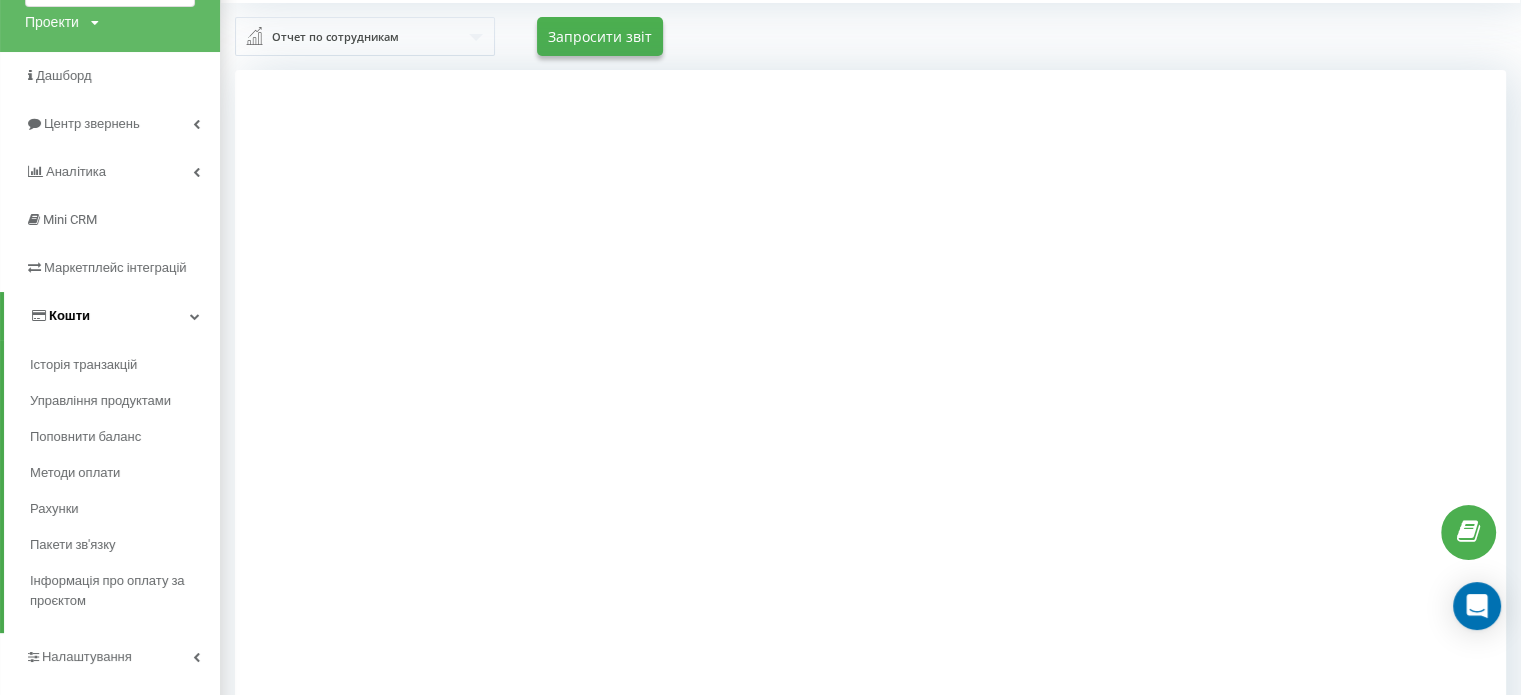 scroll, scrollTop: 92, scrollLeft: 0, axis: vertical 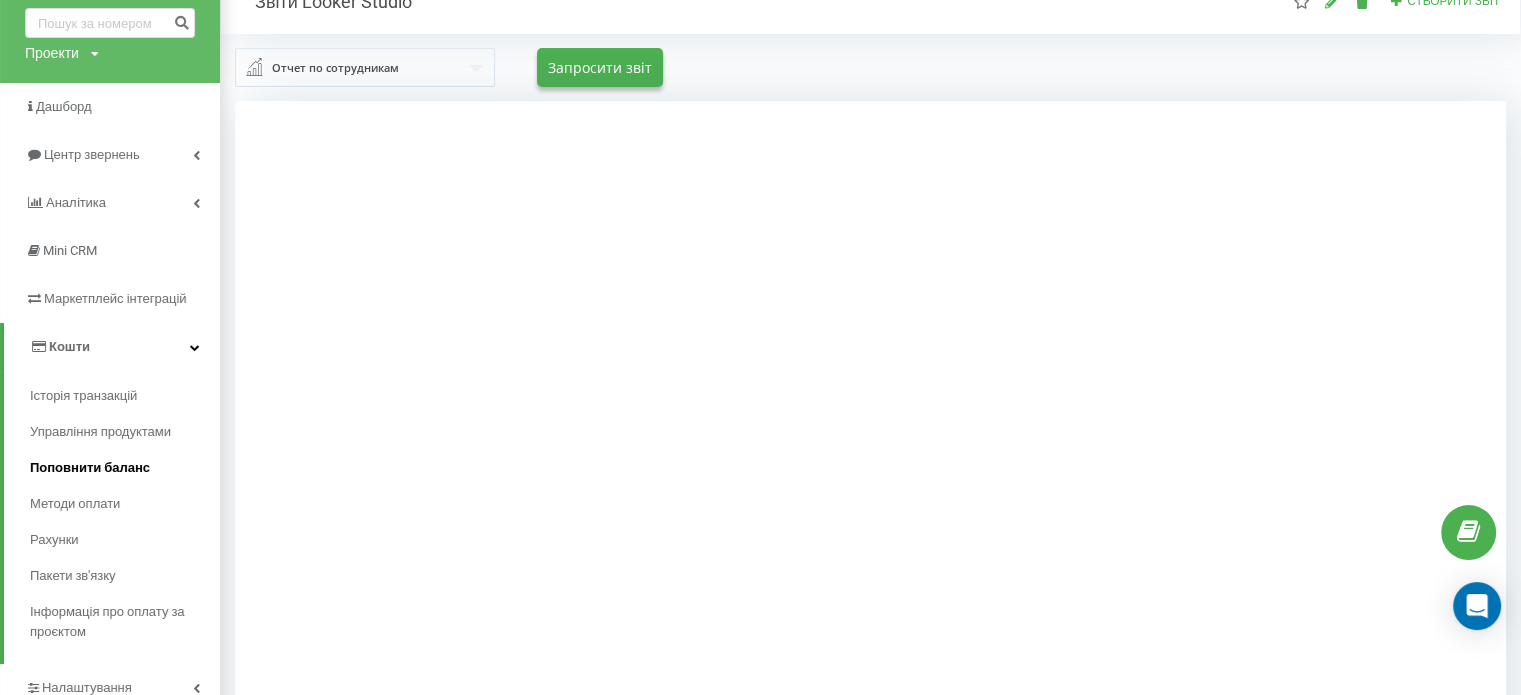click on "Поповнити баланс" at bounding box center (125, 468) 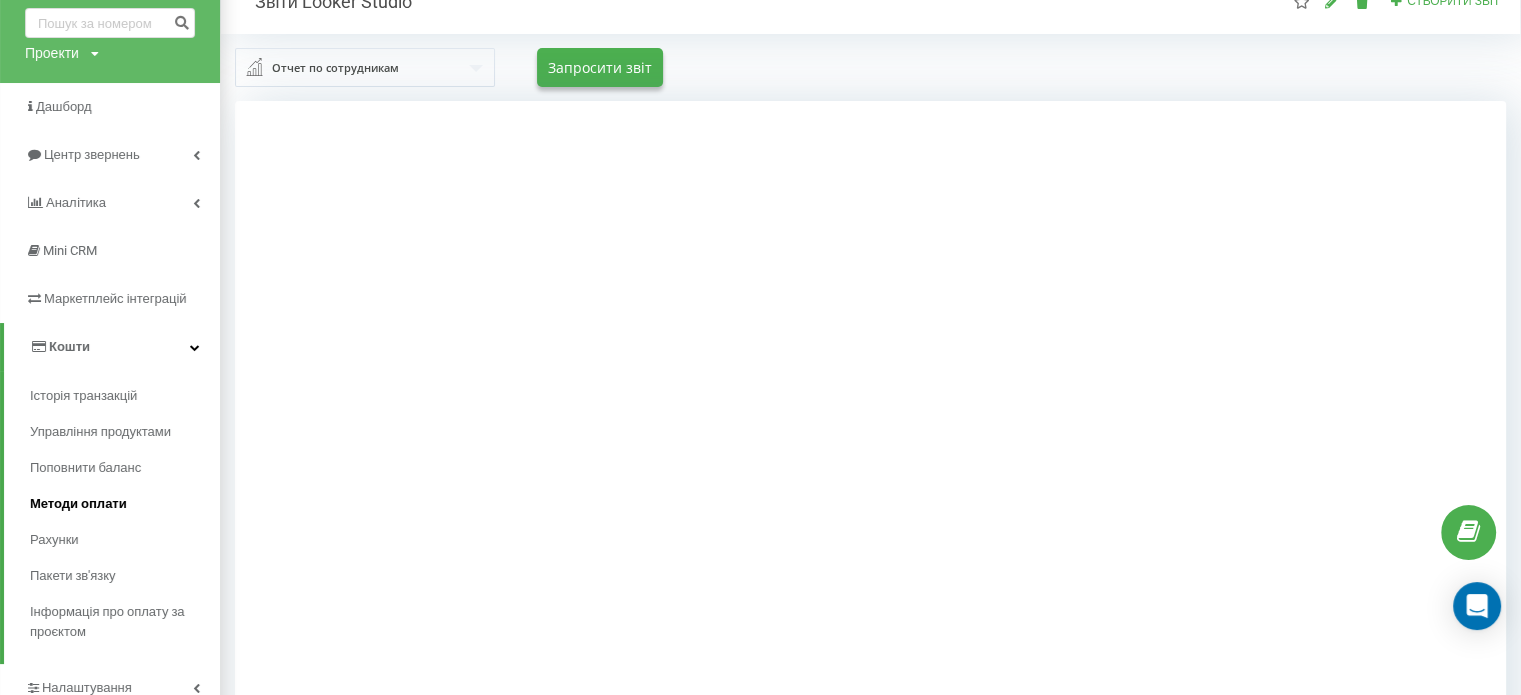 click on "Методи оплати" at bounding box center (78, 504) 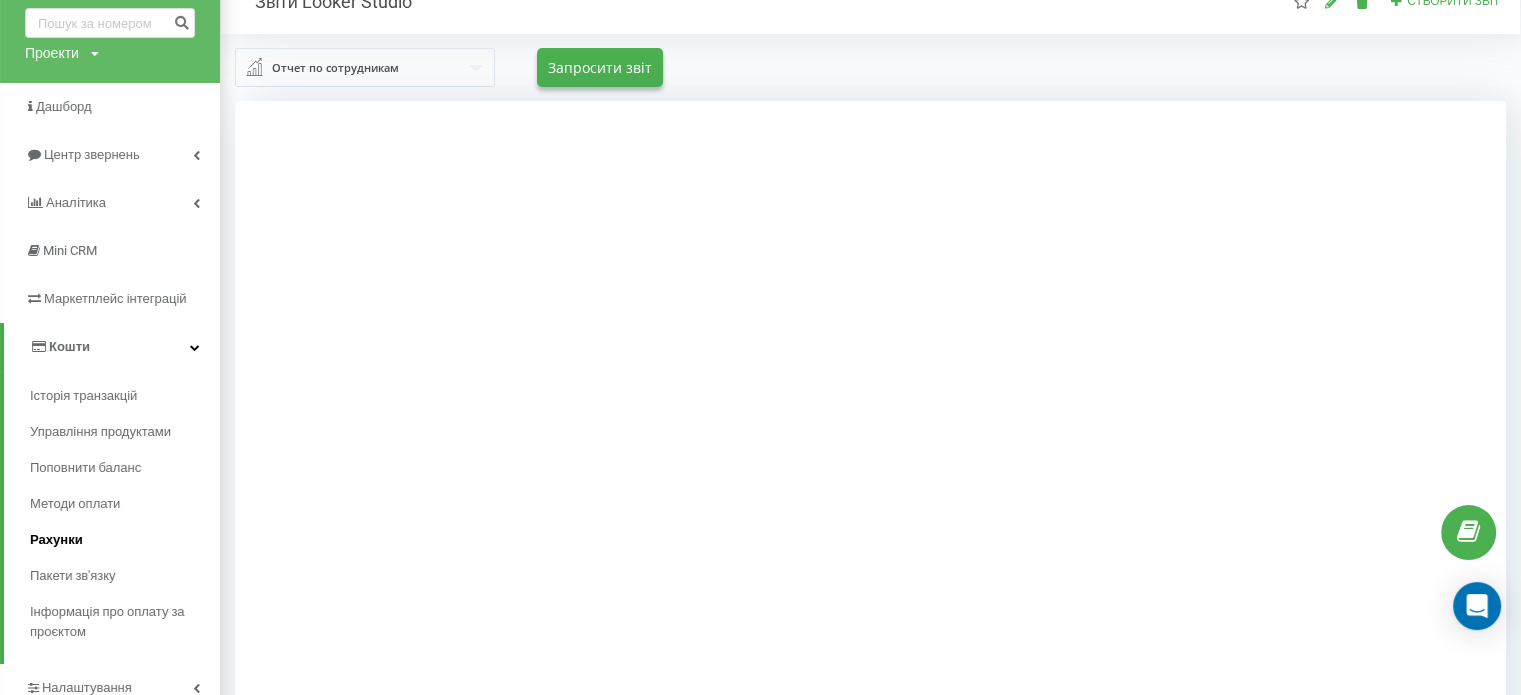 click on "Рахунки" at bounding box center (56, 540) 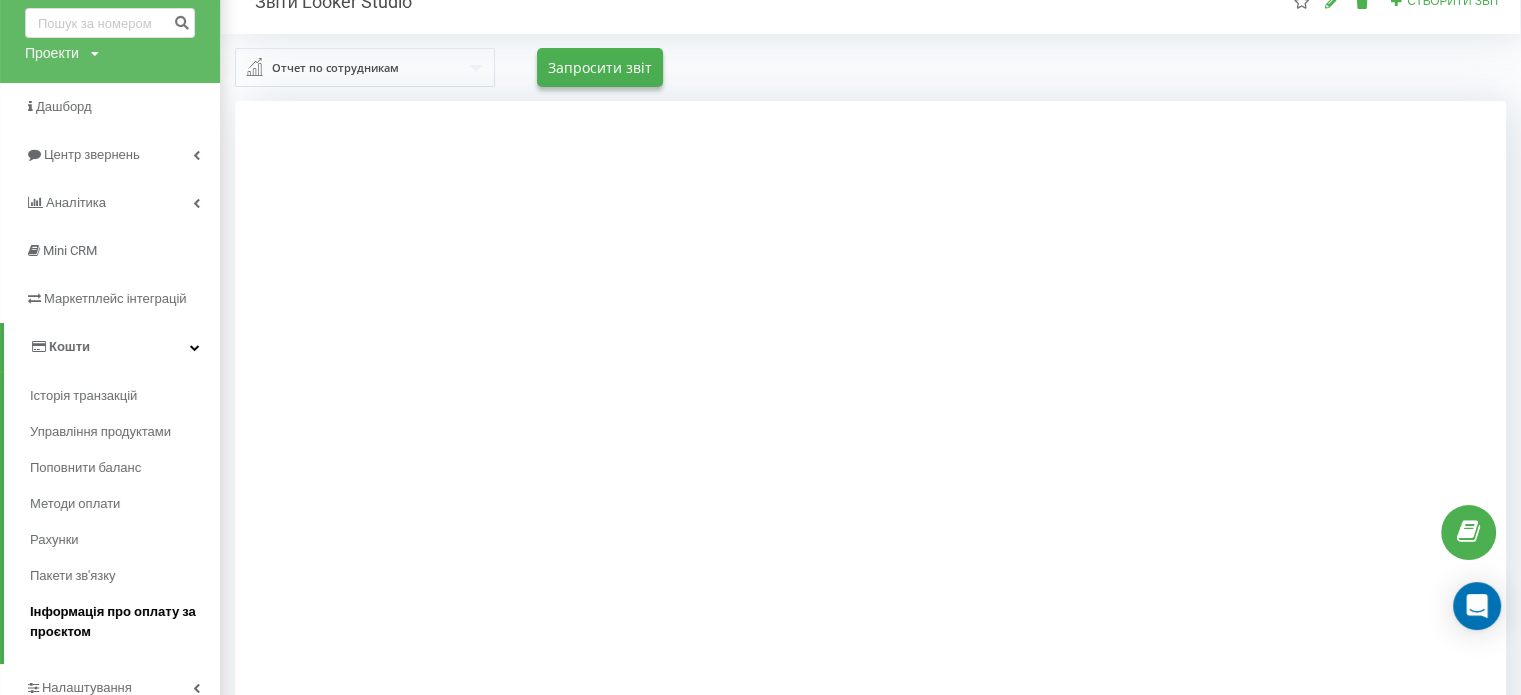click on "Інформація про оплату за проєктом" at bounding box center (120, 622) 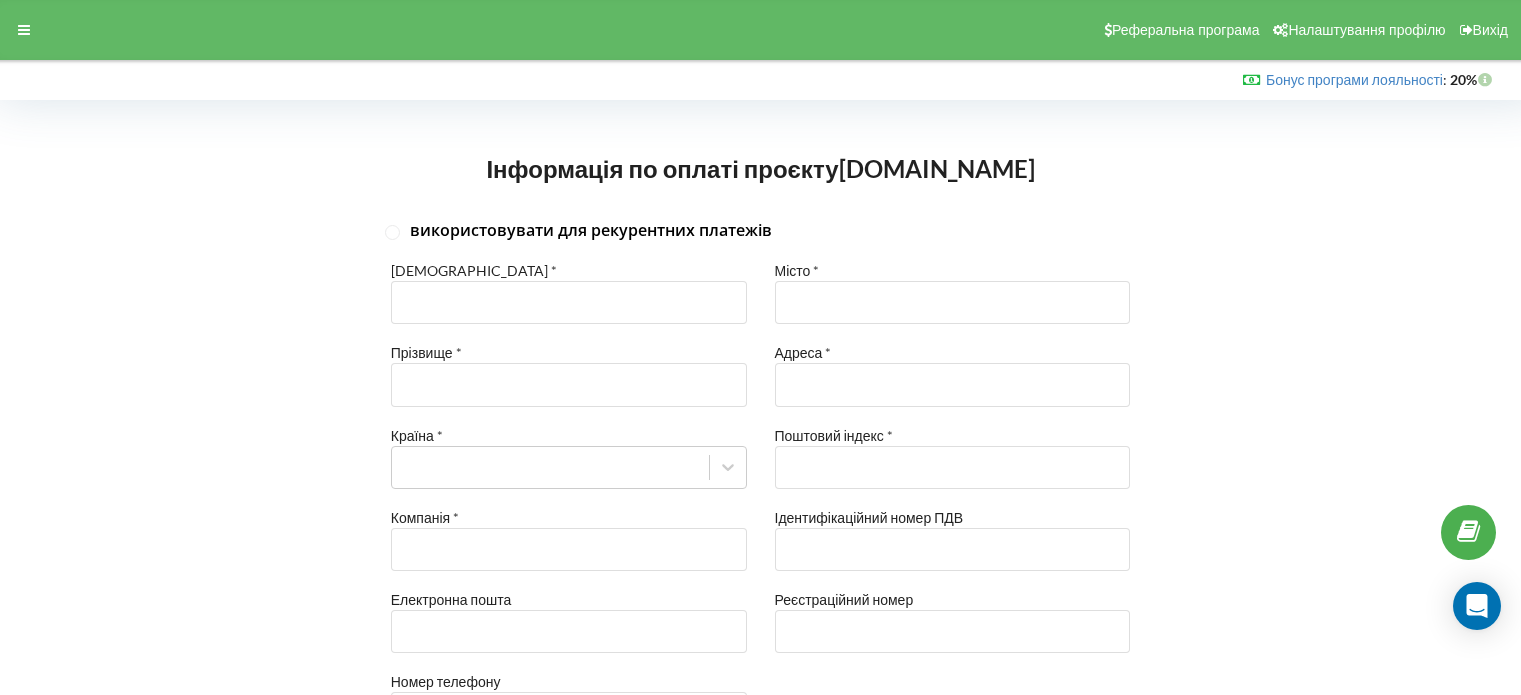 scroll, scrollTop: 0, scrollLeft: 0, axis: both 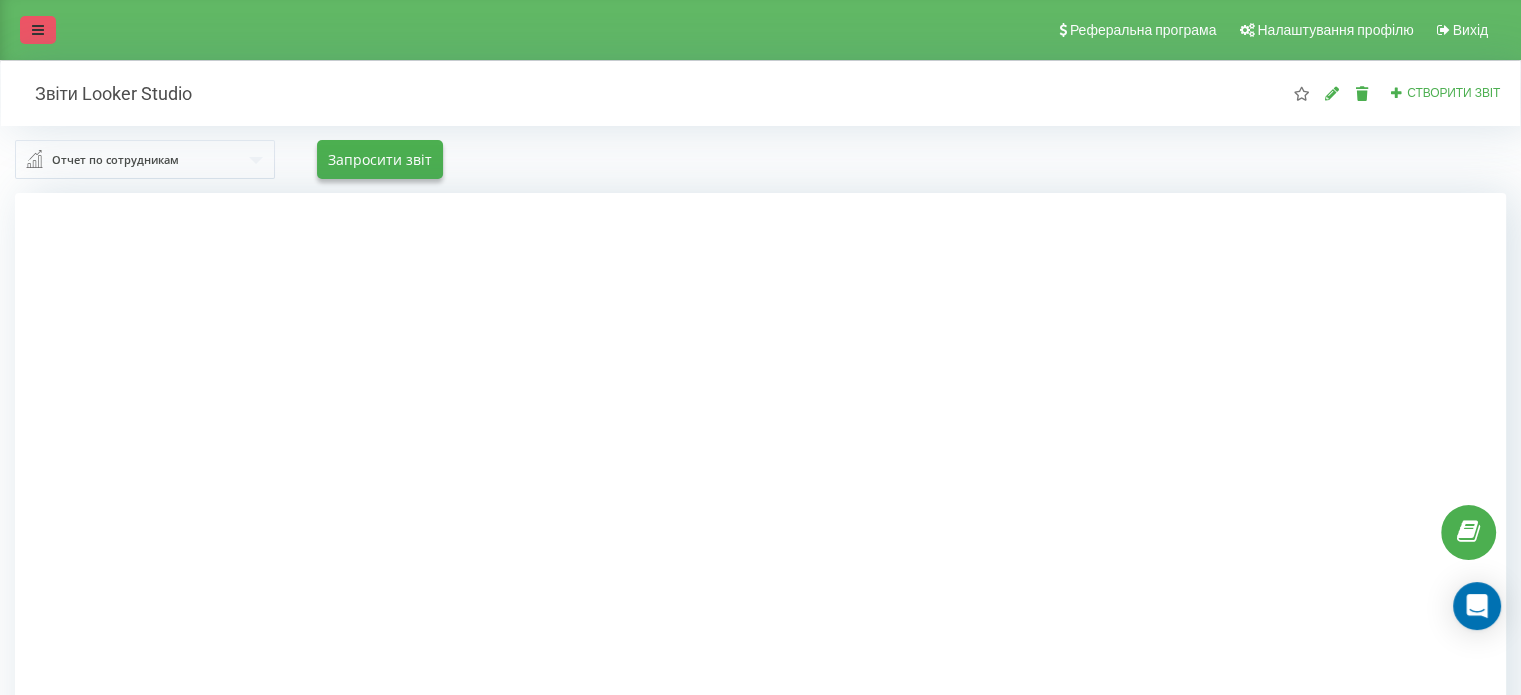 click at bounding box center [38, 30] 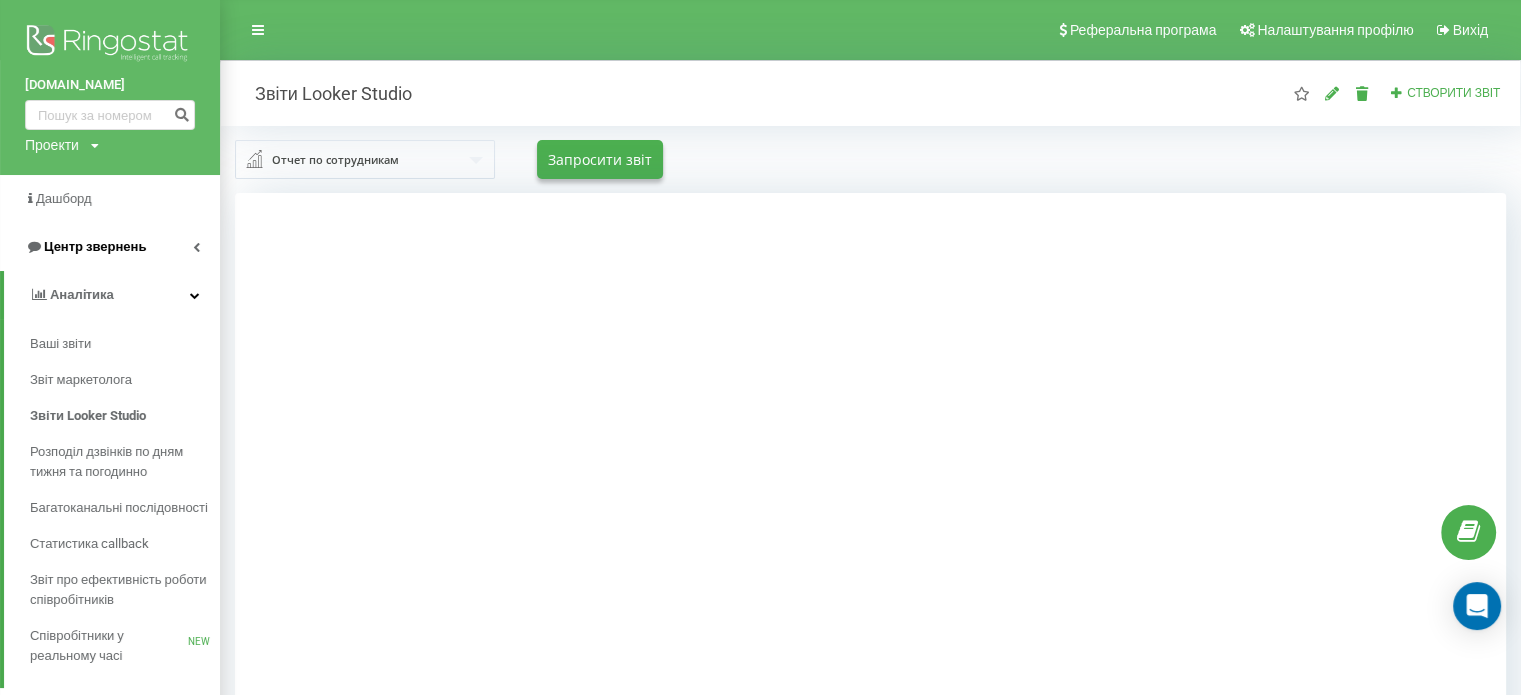 scroll, scrollTop: 255, scrollLeft: 0, axis: vertical 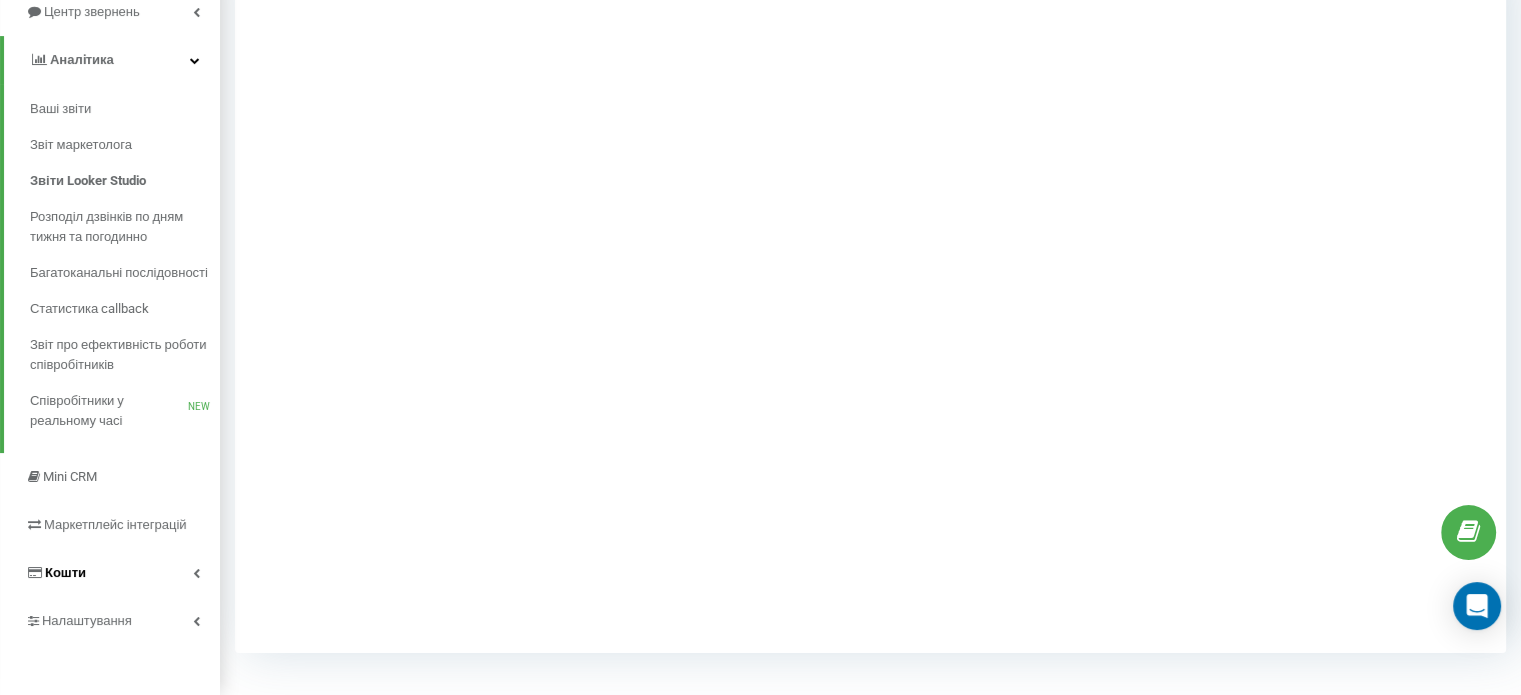 click on "Кошти" at bounding box center [110, 573] 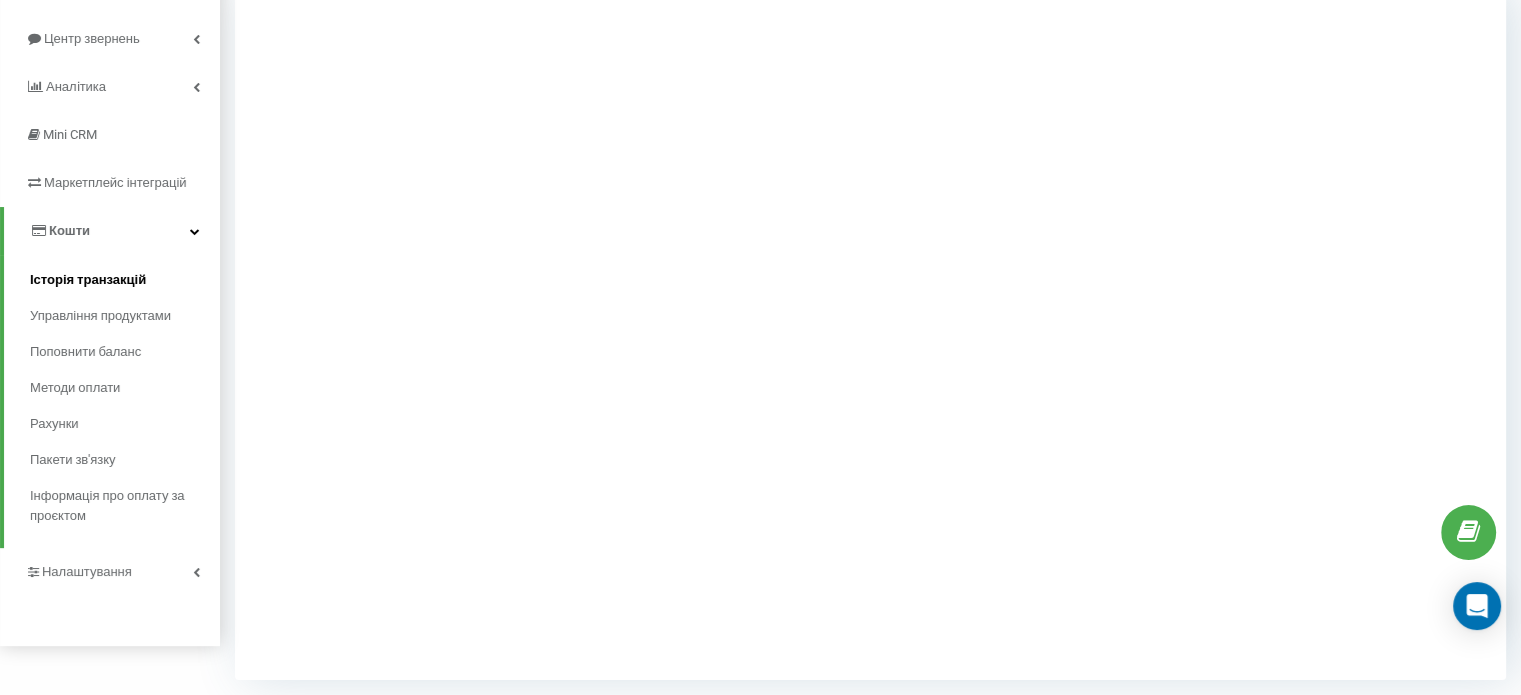click on "Історія транзакцій" at bounding box center [125, 280] 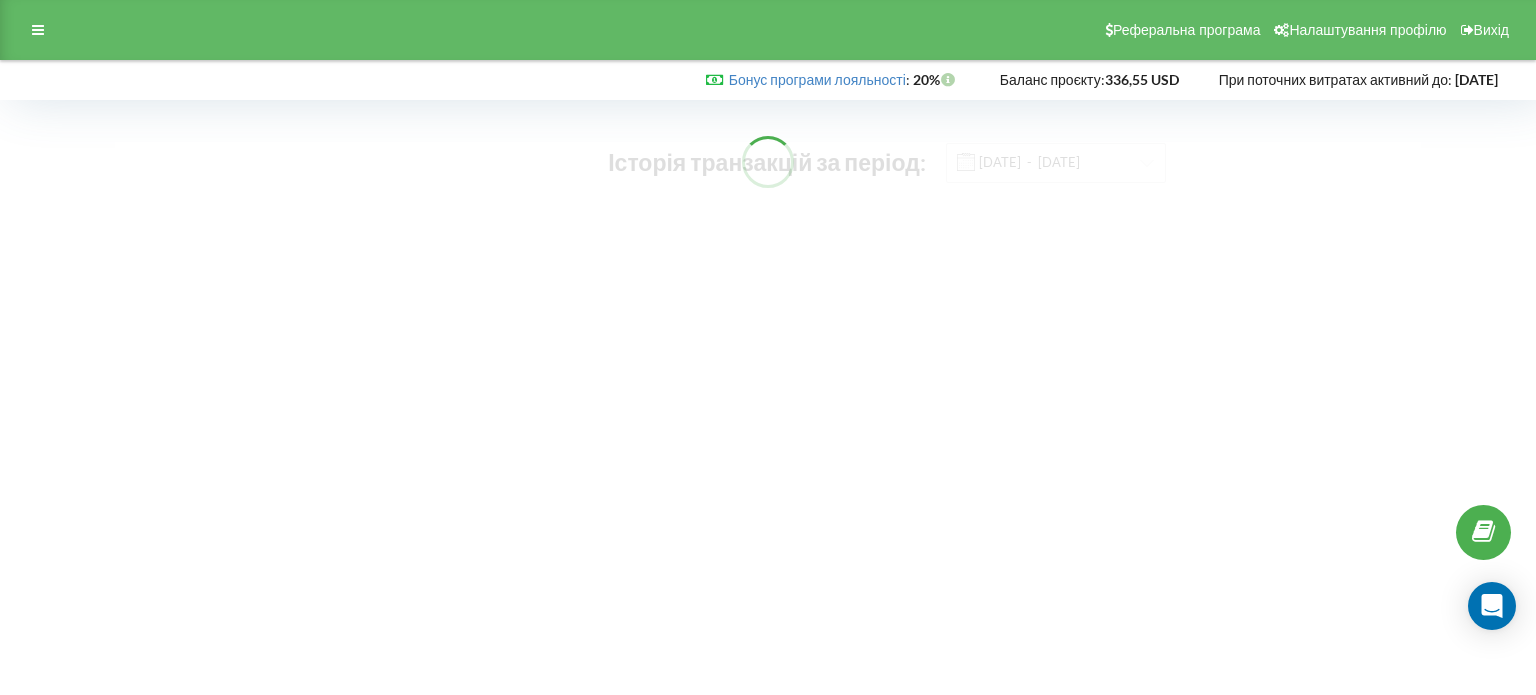 scroll, scrollTop: 0, scrollLeft: 0, axis: both 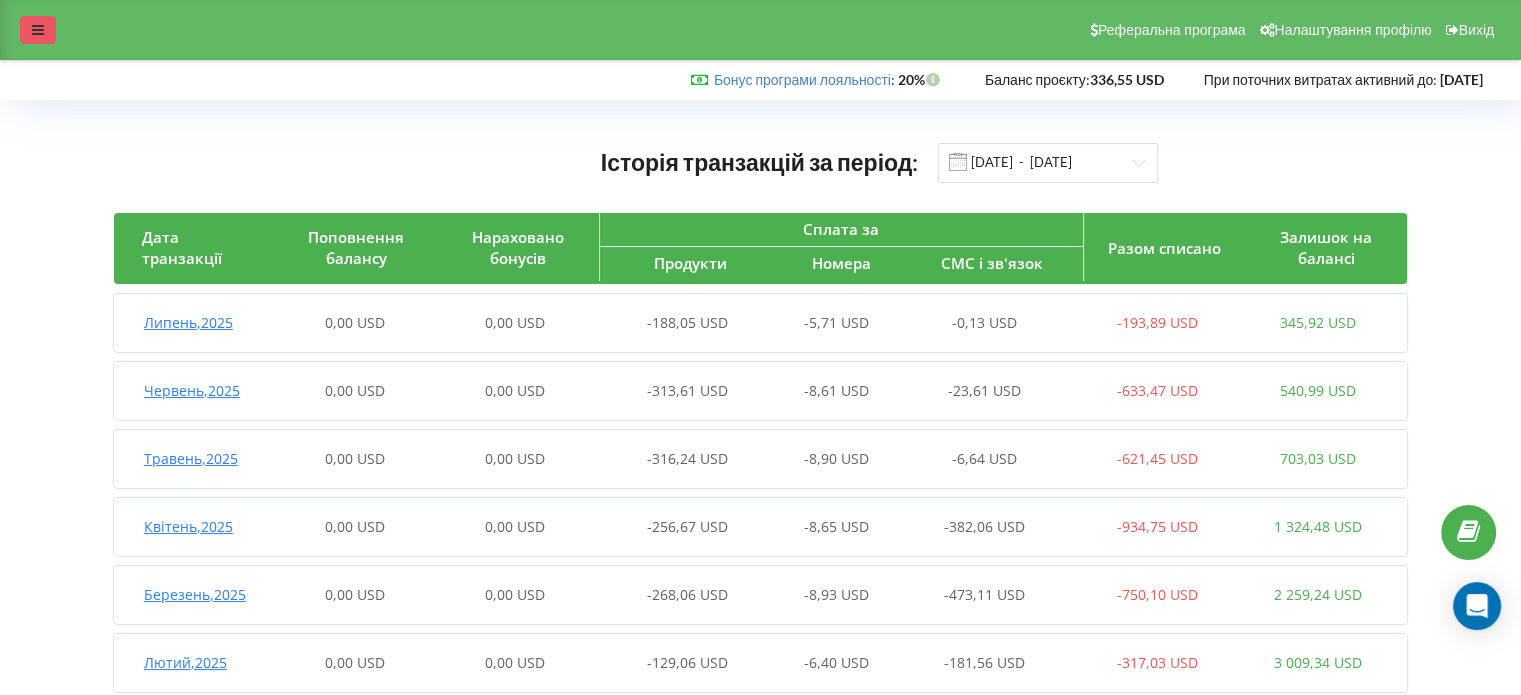 click at bounding box center (38, 30) 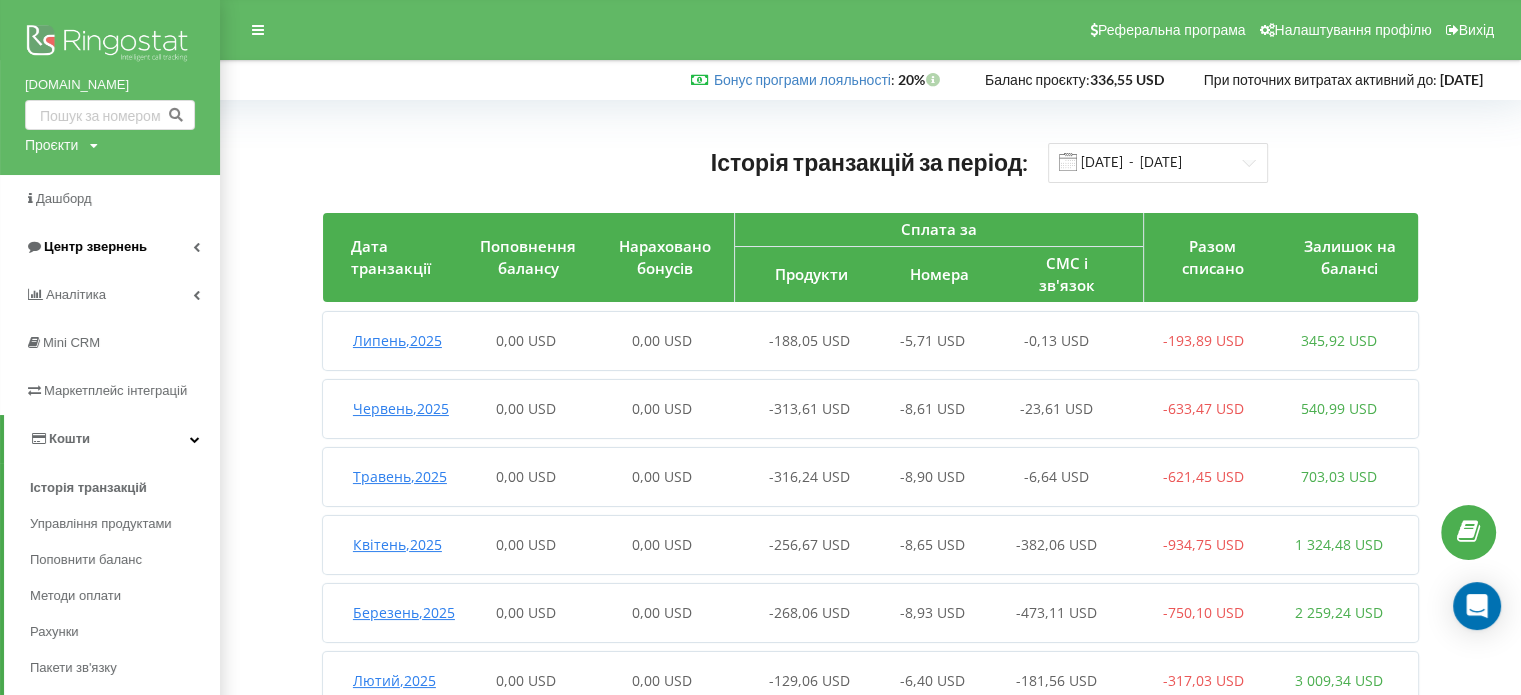 click on "Центр звернень" at bounding box center (95, 246) 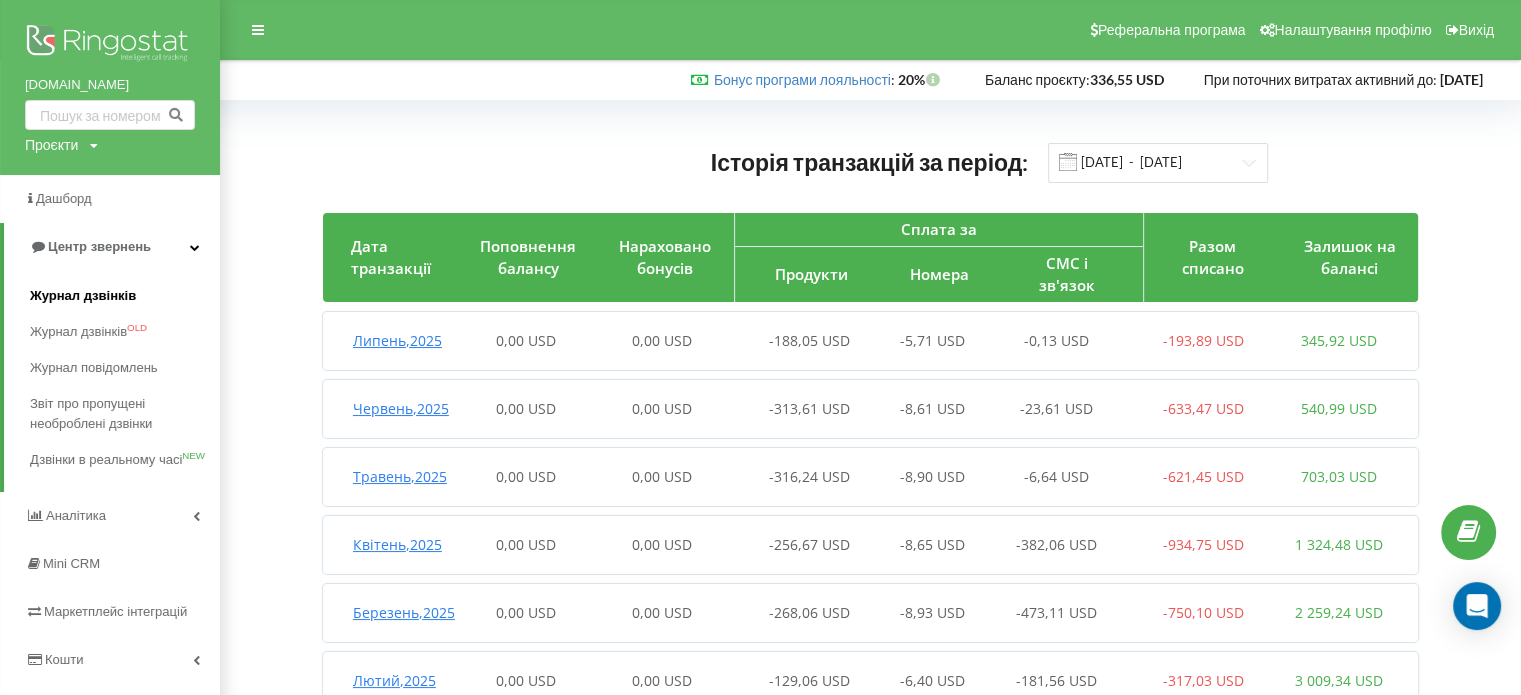 click on "Журнал дзвінків" at bounding box center [125, 296] 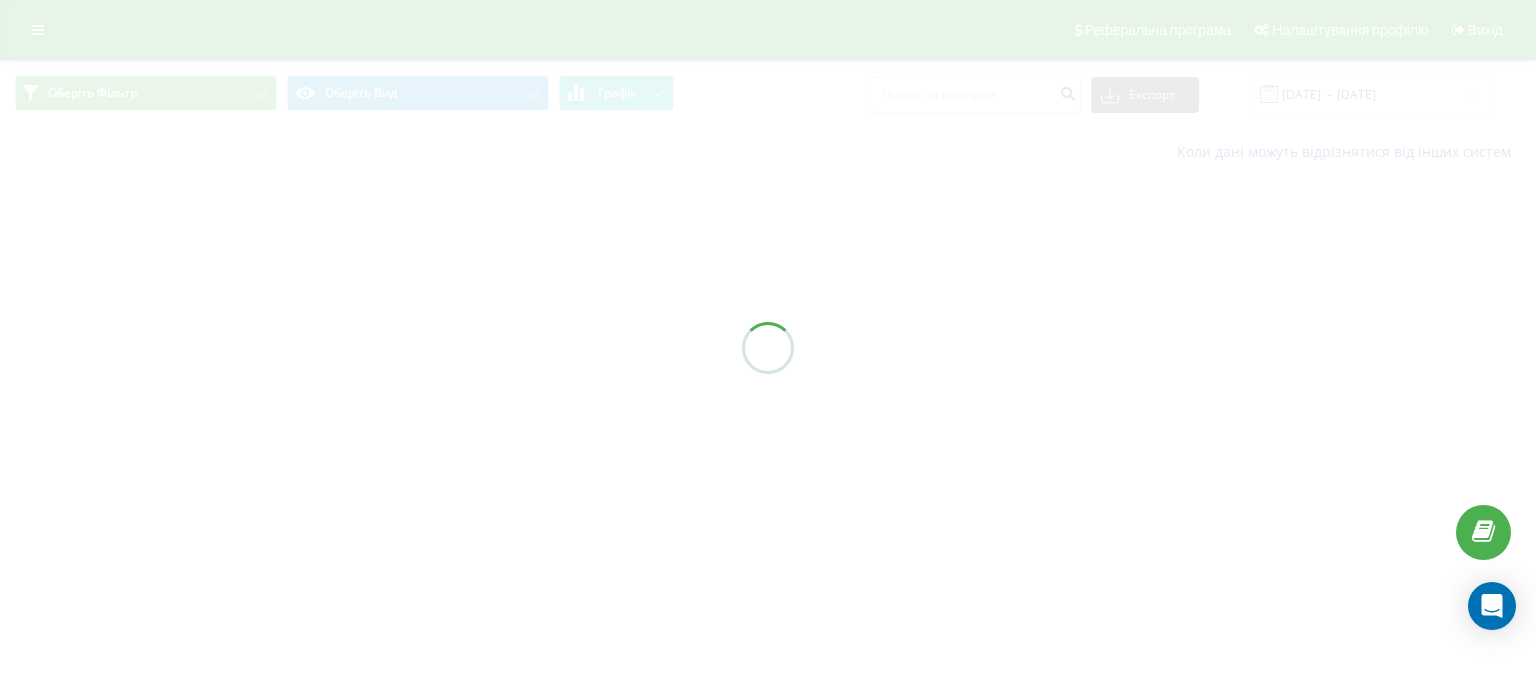scroll, scrollTop: 0, scrollLeft: 0, axis: both 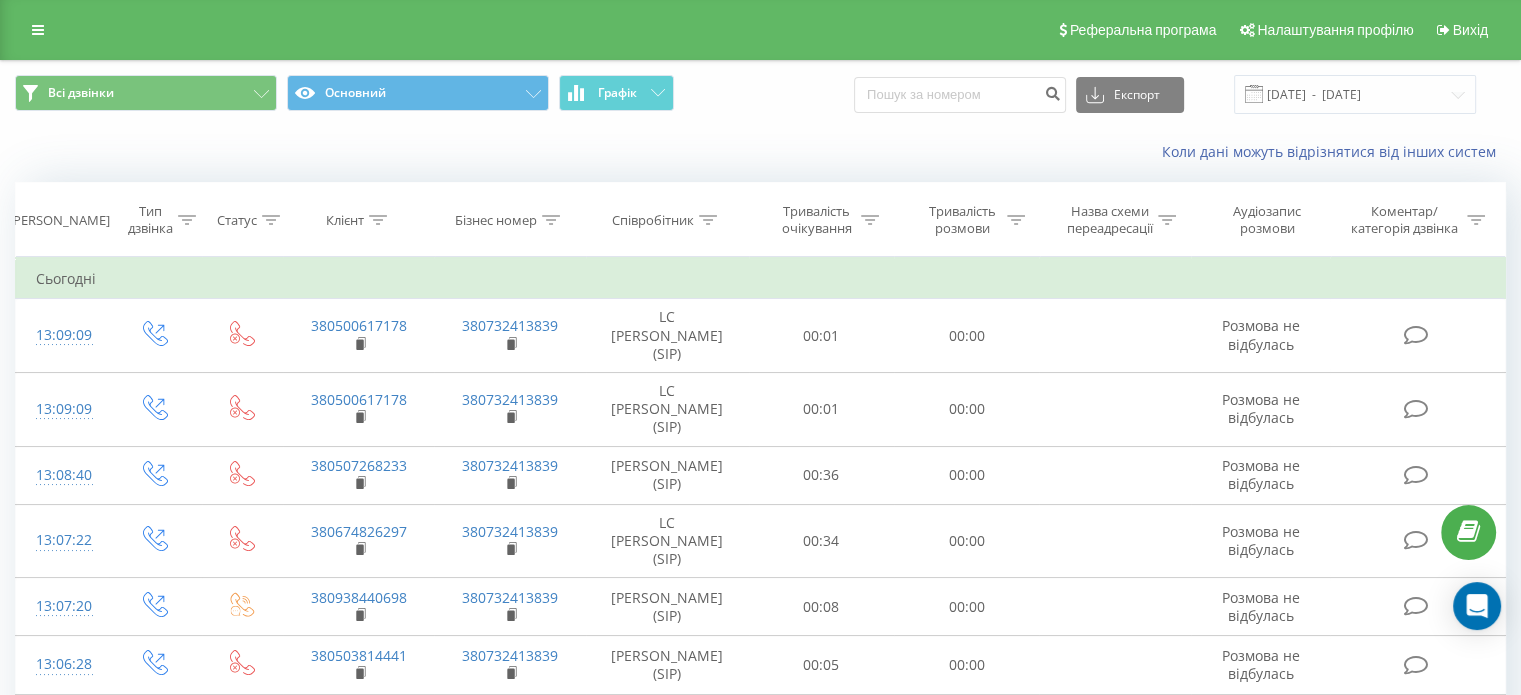click 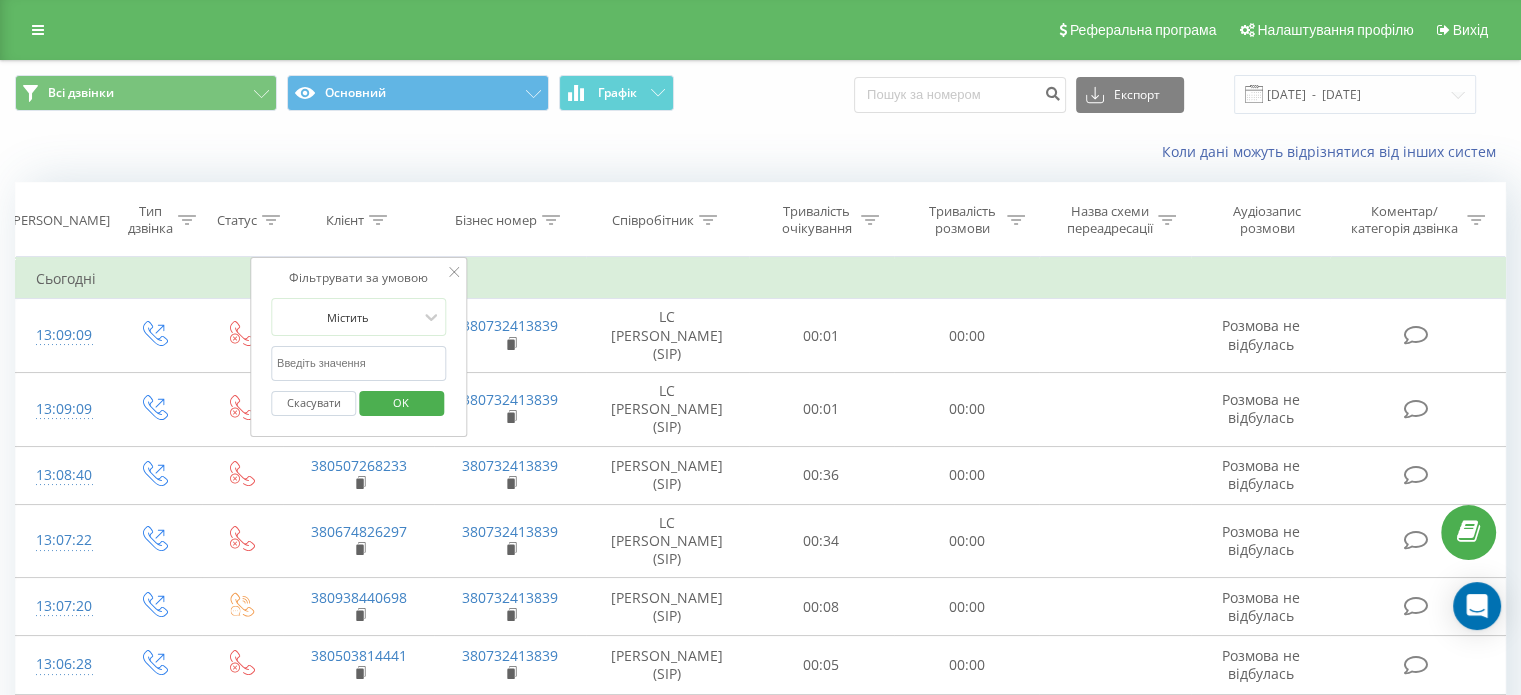 click at bounding box center [359, 363] 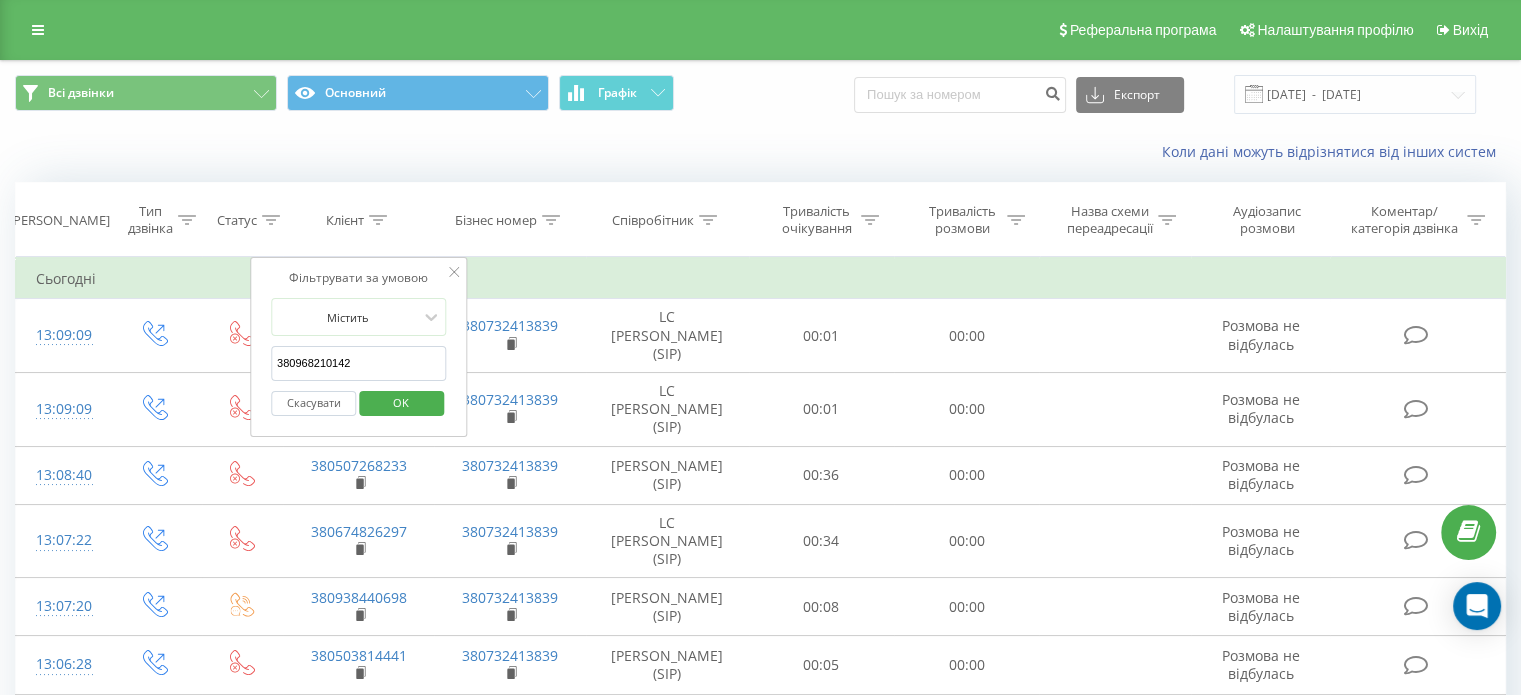 type on "380968210142" 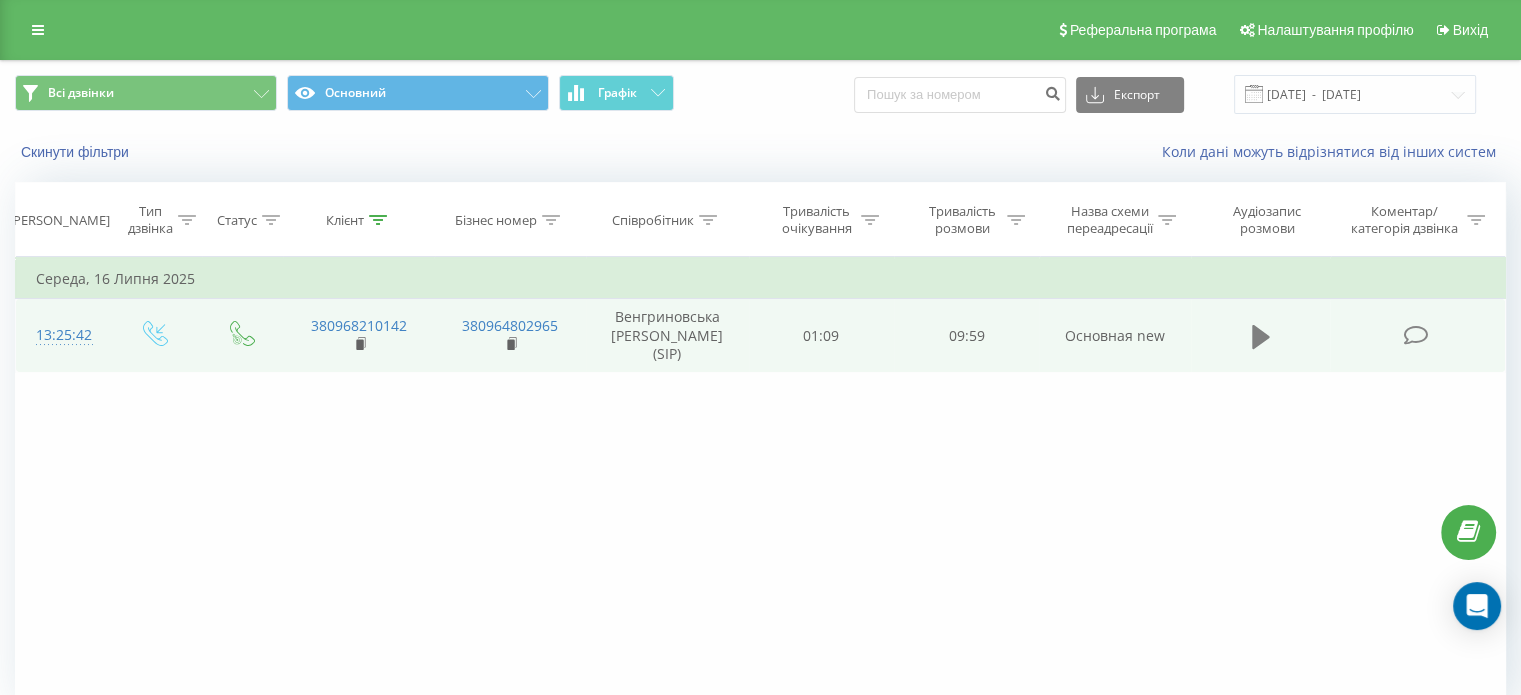 click 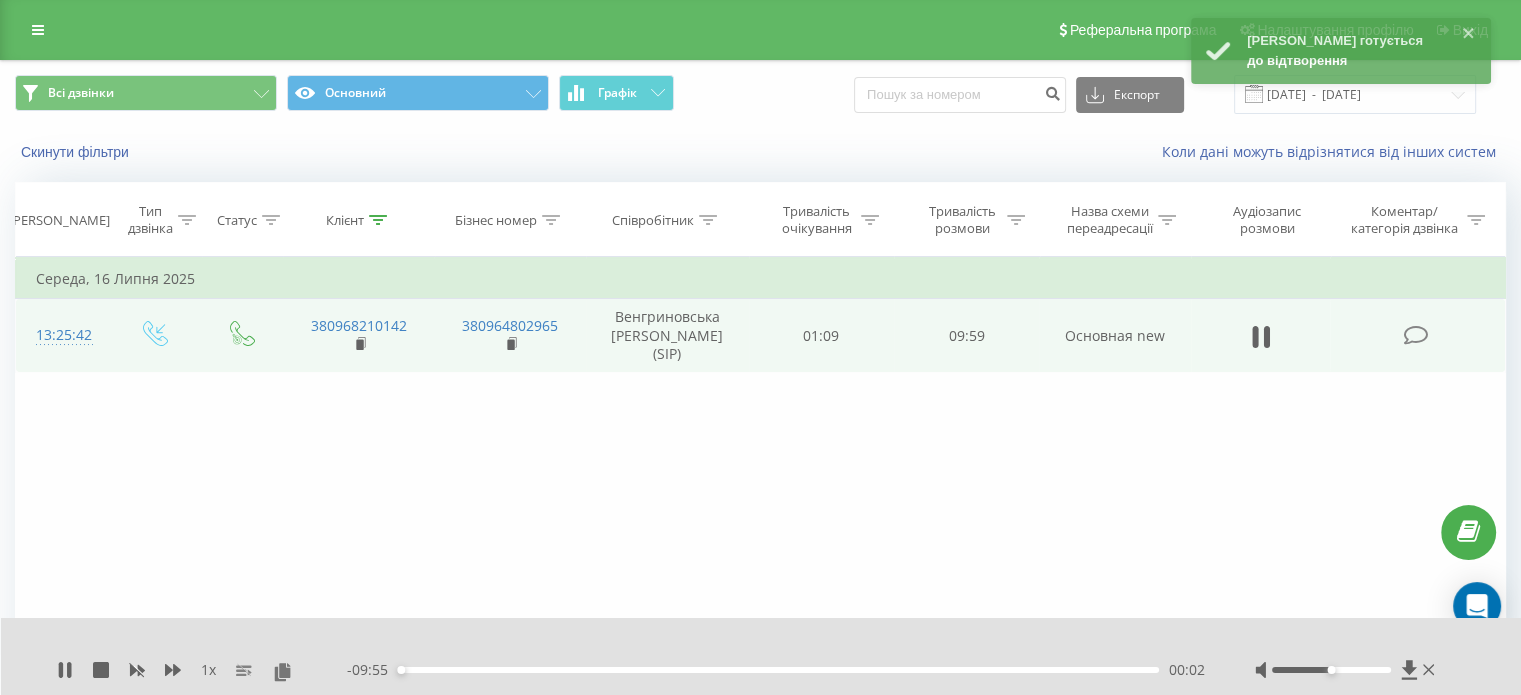 click on "Фільтрувати за умовою Дорівнює Введіть значення Скасувати OK Фільтрувати за умовою Дорівнює Введіть значення Скасувати OK Фільтрувати за умовою Містить 380968210142 Скасувати OK Фільтрувати за умовою Містить Скасувати OK Фільтрувати за умовою Містить Скасувати OK Фільтрувати за умовою Дорівнює Скасувати OK Фільтрувати за умовою Дорівнює Скасувати OK Фільтрувати за умовою Містить Скасувати OK Фільтрувати за умовою Дорівнює Введіть [STREET_ADDRESS][DATE]  13:25:42         380968210142 380964802965 Венгриновська [PERSON_NAME] (SIP) 01:09 09:59 Основная new" at bounding box center [760, 482] 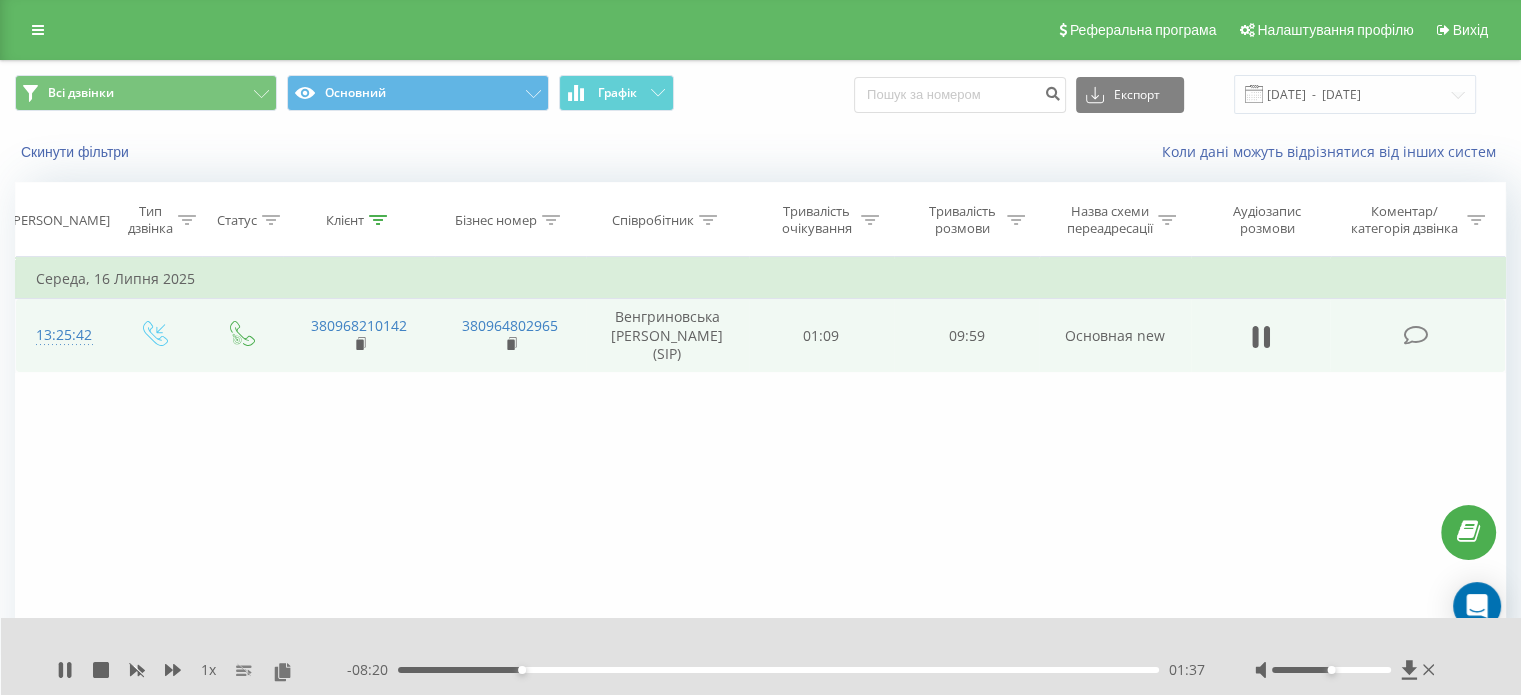 click at bounding box center [1347, 670] 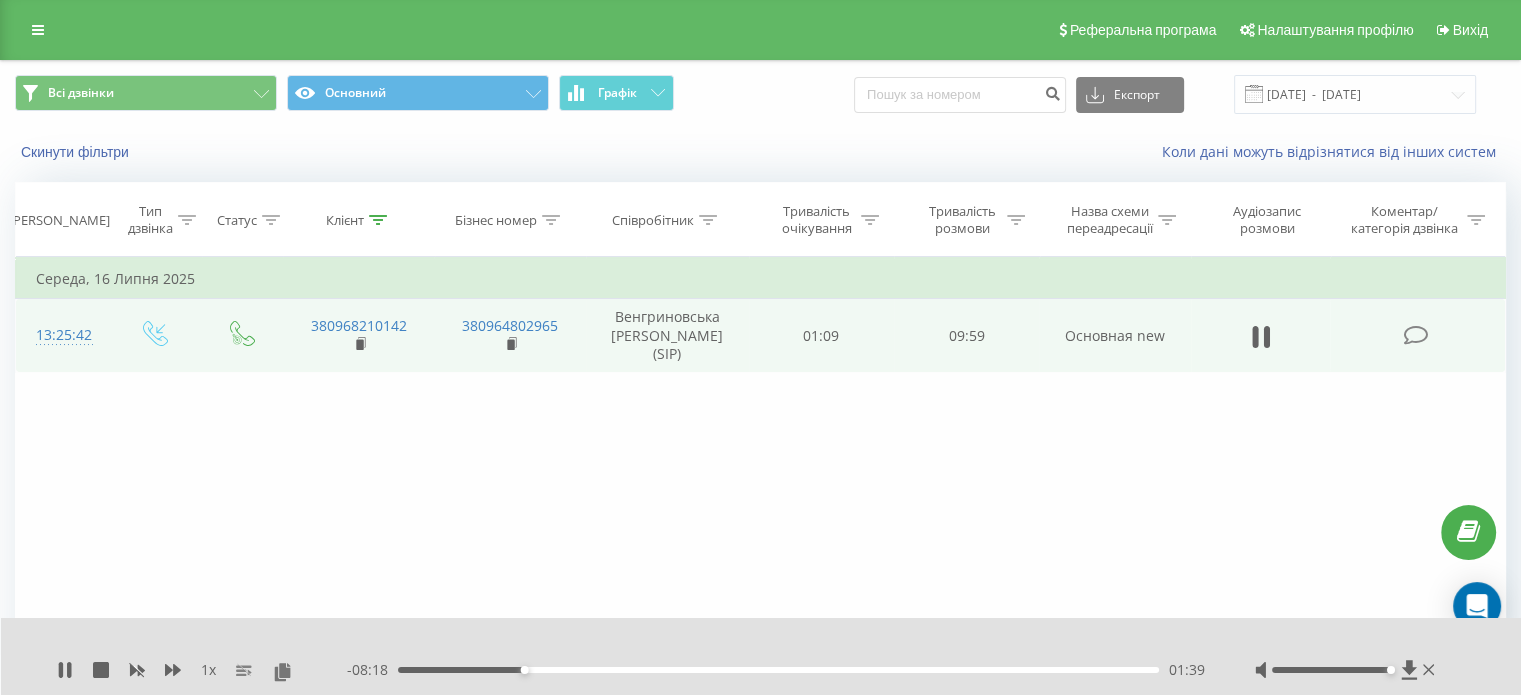 drag, startPoint x: 1334, startPoint y: 668, endPoint x: 1387, endPoint y: 668, distance: 53 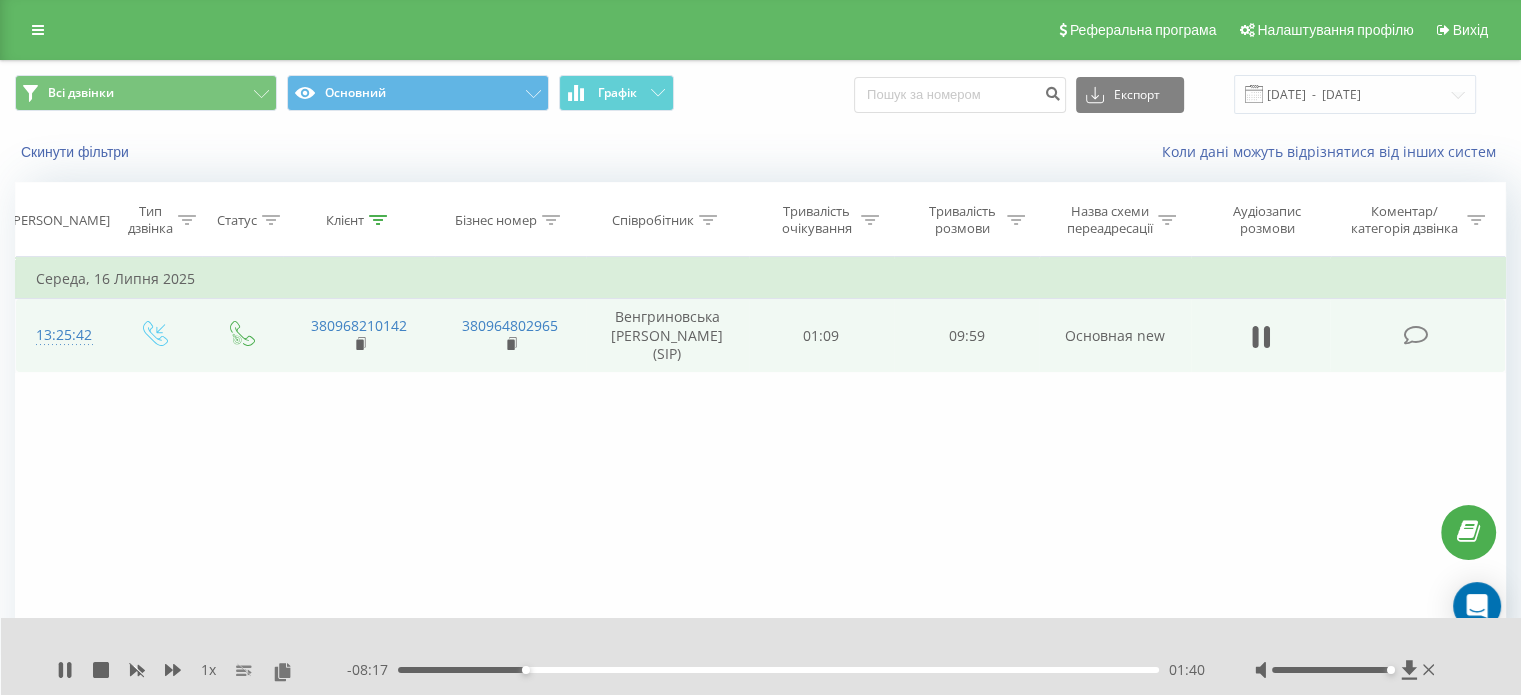 click on "Фільтрувати за умовою Дорівнює Введіть значення Скасувати OK Фільтрувати за умовою Дорівнює Введіть значення Скасувати OK Фільтрувати за умовою Містить 380968210142 Скасувати OK Фільтрувати за умовою Містить Скасувати OK Фільтрувати за умовою Містить Скасувати OK Фільтрувати за умовою Дорівнює Скасувати OK Фільтрувати за умовою Дорівнює Скасувати OK Фільтрувати за умовою Містить Скасувати OK Фільтрувати за умовою Дорівнює Введіть [STREET_ADDRESS][DATE]  13:25:42         380968210142 380964802965 Венгриновська [PERSON_NAME] (SIP) 01:09 09:59 Основная new" at bounding box center (760, 482) 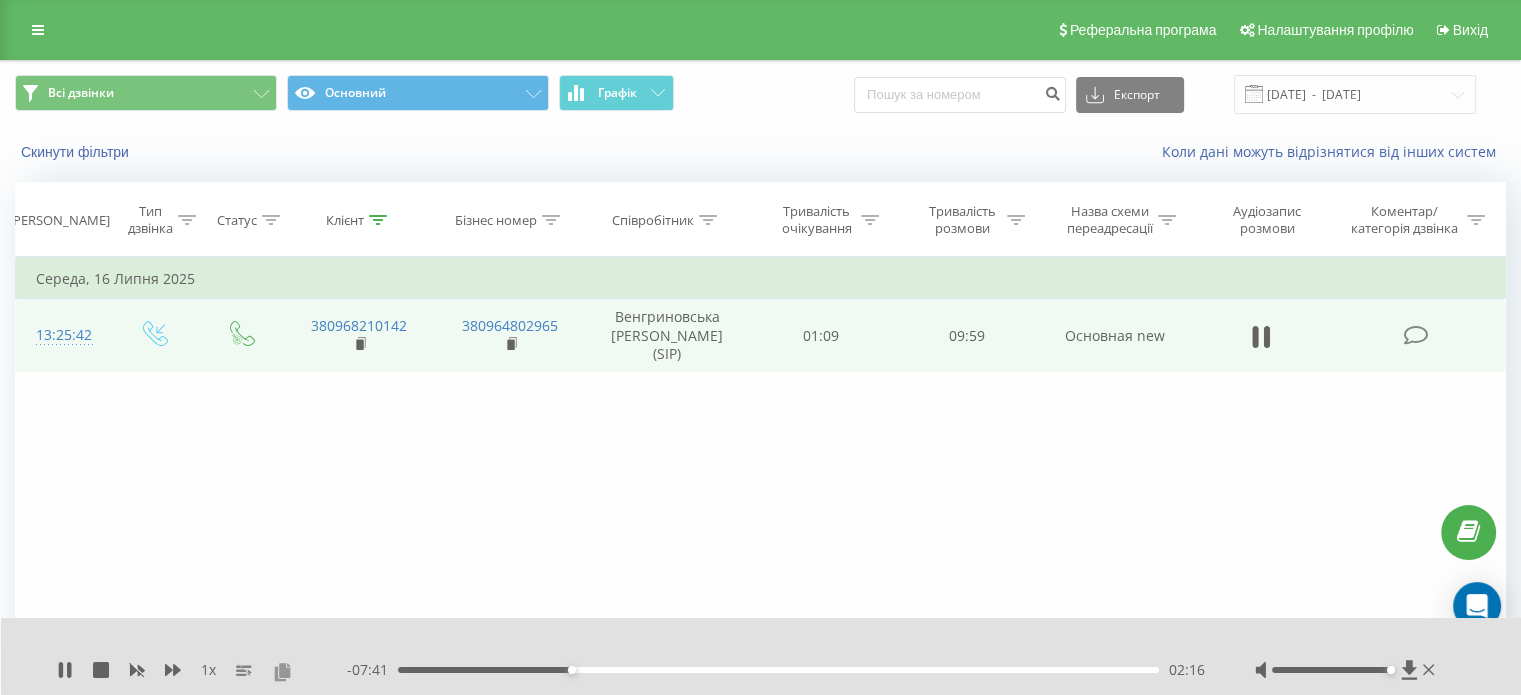 click at bounding box center [282, 671] 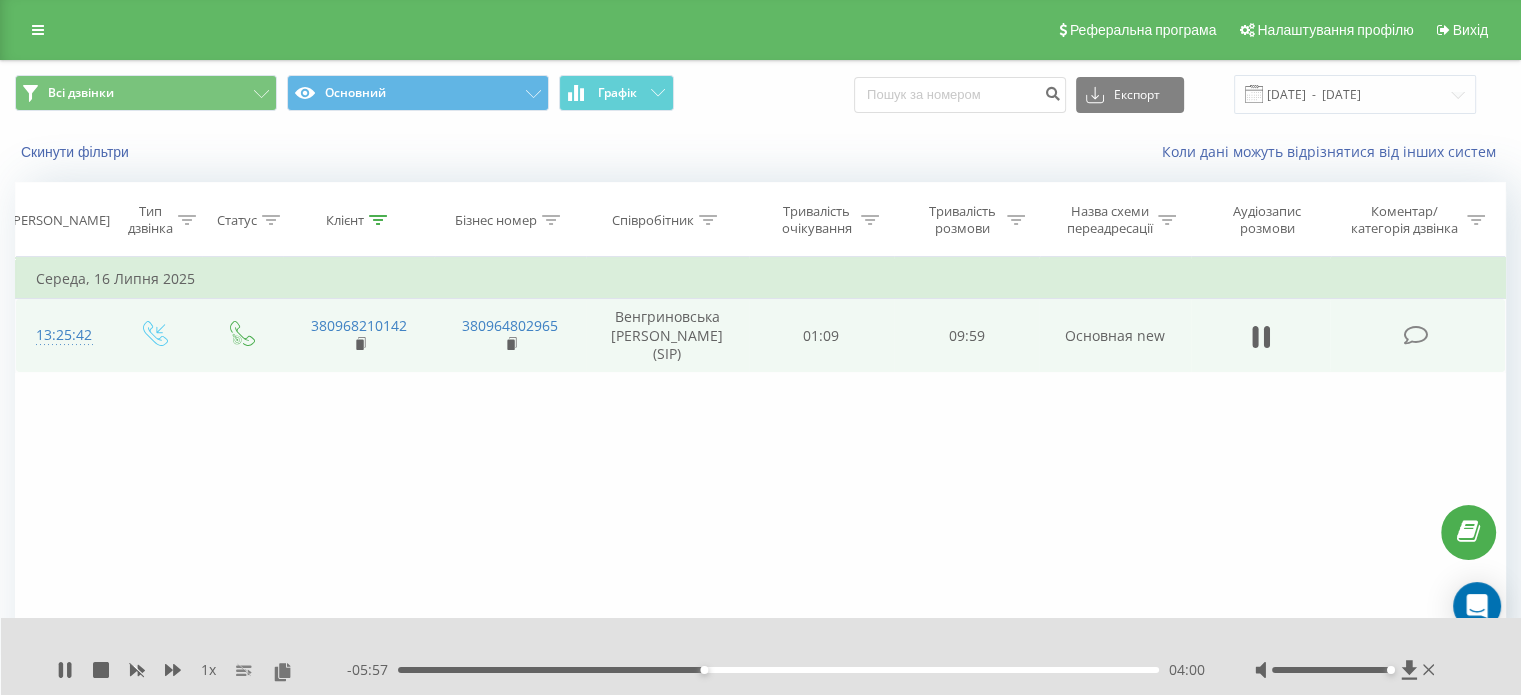 click on "1 x" at bounding box center (208, 670) 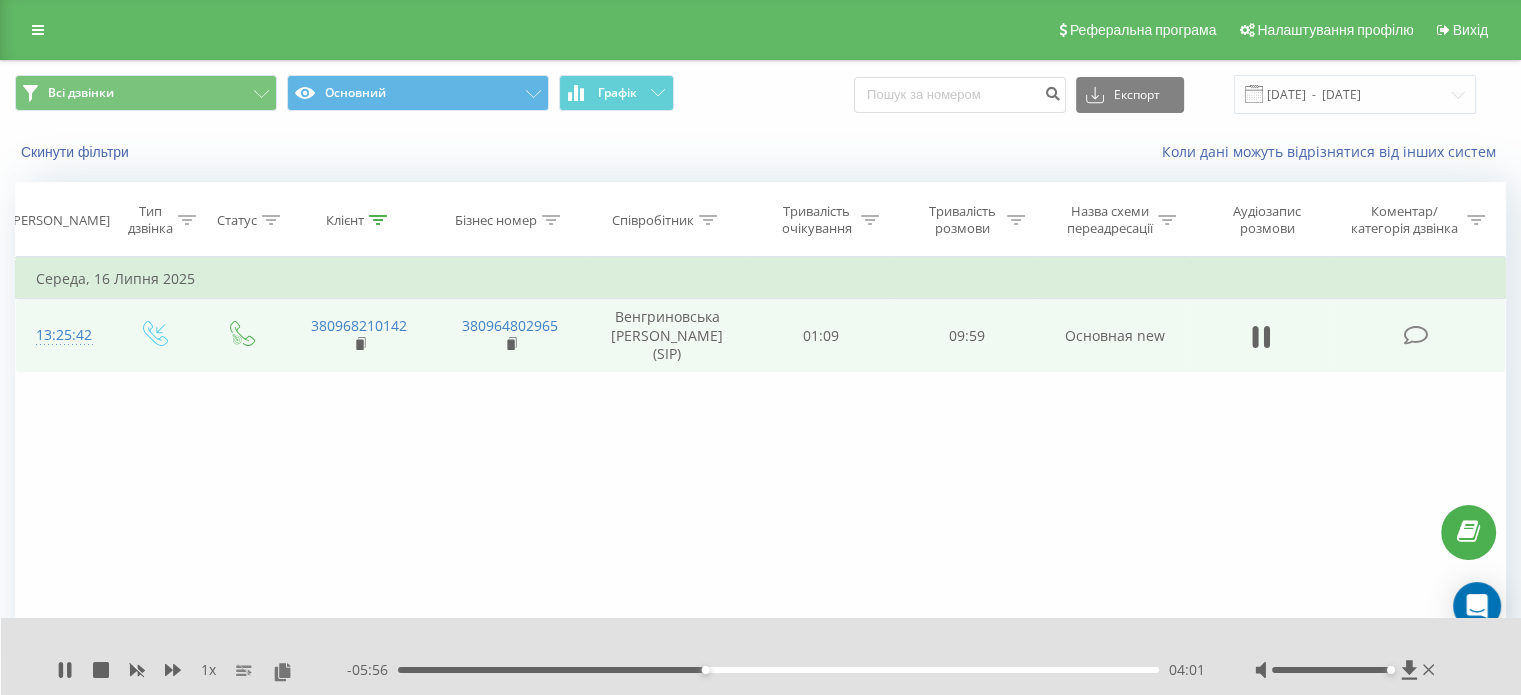 click on "1 x" at bounding box center [208, 670] 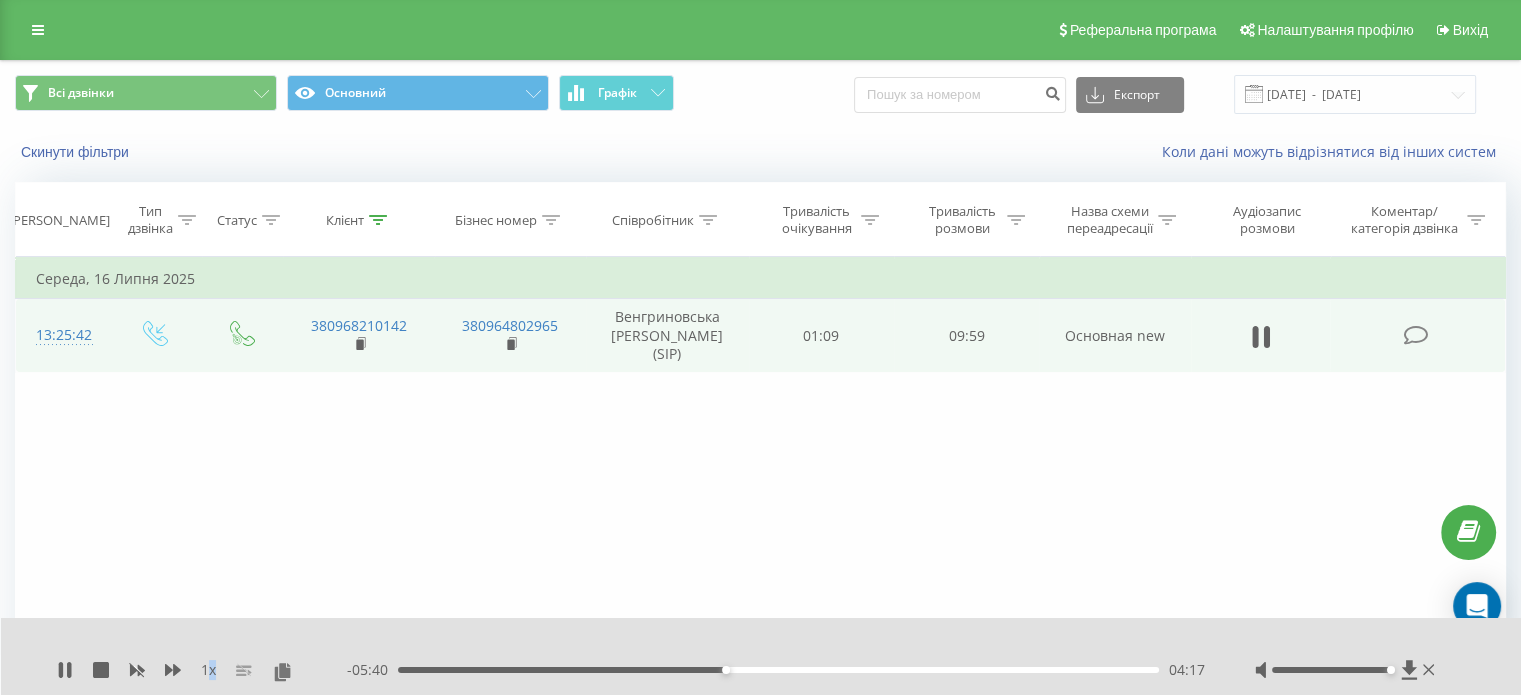 drag, startPoint x: 207, startPoint y: 669, endPoint x: 243, endPoint y: 668, distance: 36.013885 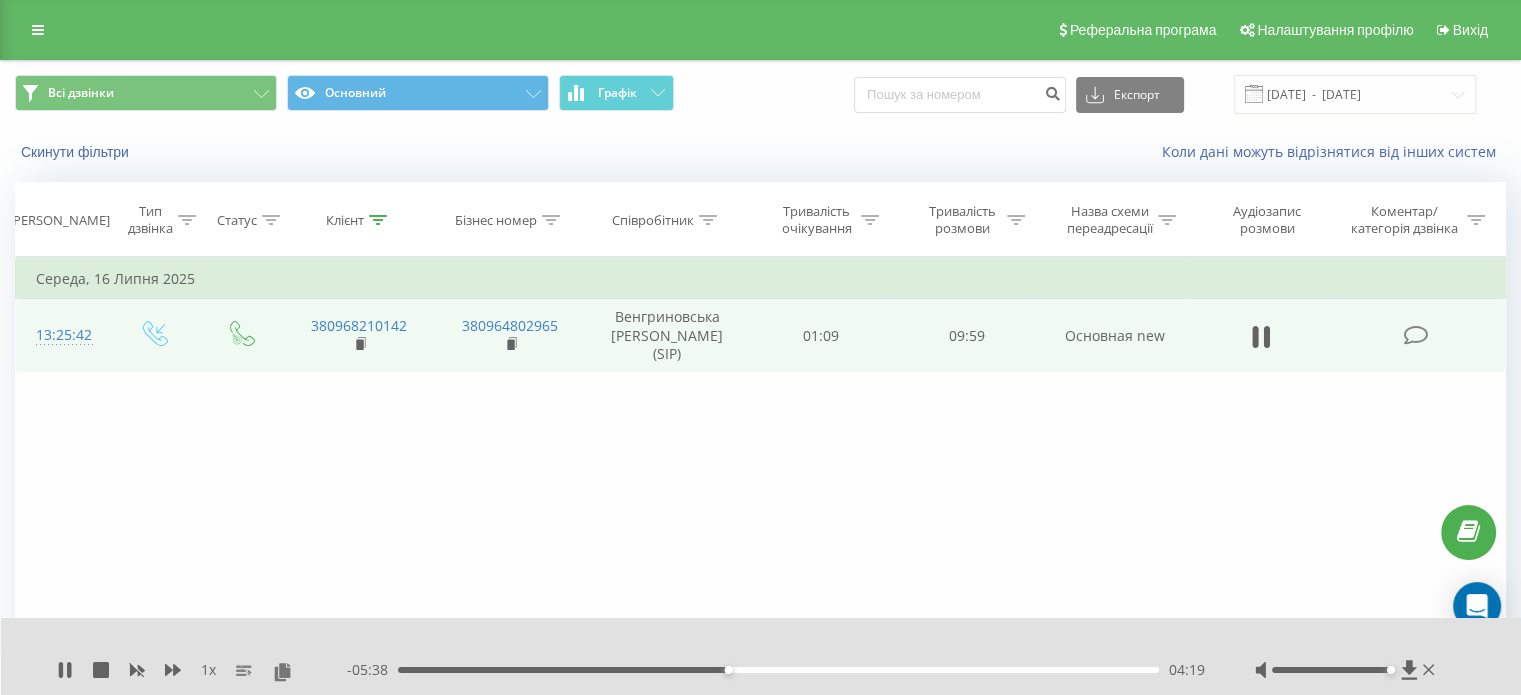 click on "Фільтрувати за умовою Дорівнює Введіть значення Скасувати OK Фільтрувати за умовою Дорівнює Введіть значення Скасувати OK Фільтрувати за умовою Містить 380968210142 Скасувати OK Фільтрувати за умовою Містить Скасувати OK Фільтрувати за умовою Містить Скасувати OK Фільтрувати за умовою Дорівнює Скасувати OK Фільтрувати за умовою Дорівнює Скасувати OK Фільтрувати за умовою Містить Скасувати OK Фільтрувати за умовою Дорівнює Введіть [STREET_ADDRESS][DATE]  13:25:42         380968210142 380964802965 Венгриновська [PERSON_NAME] (SIP) 01:09 09:59 Основная new" at bounding box center [760, 482] 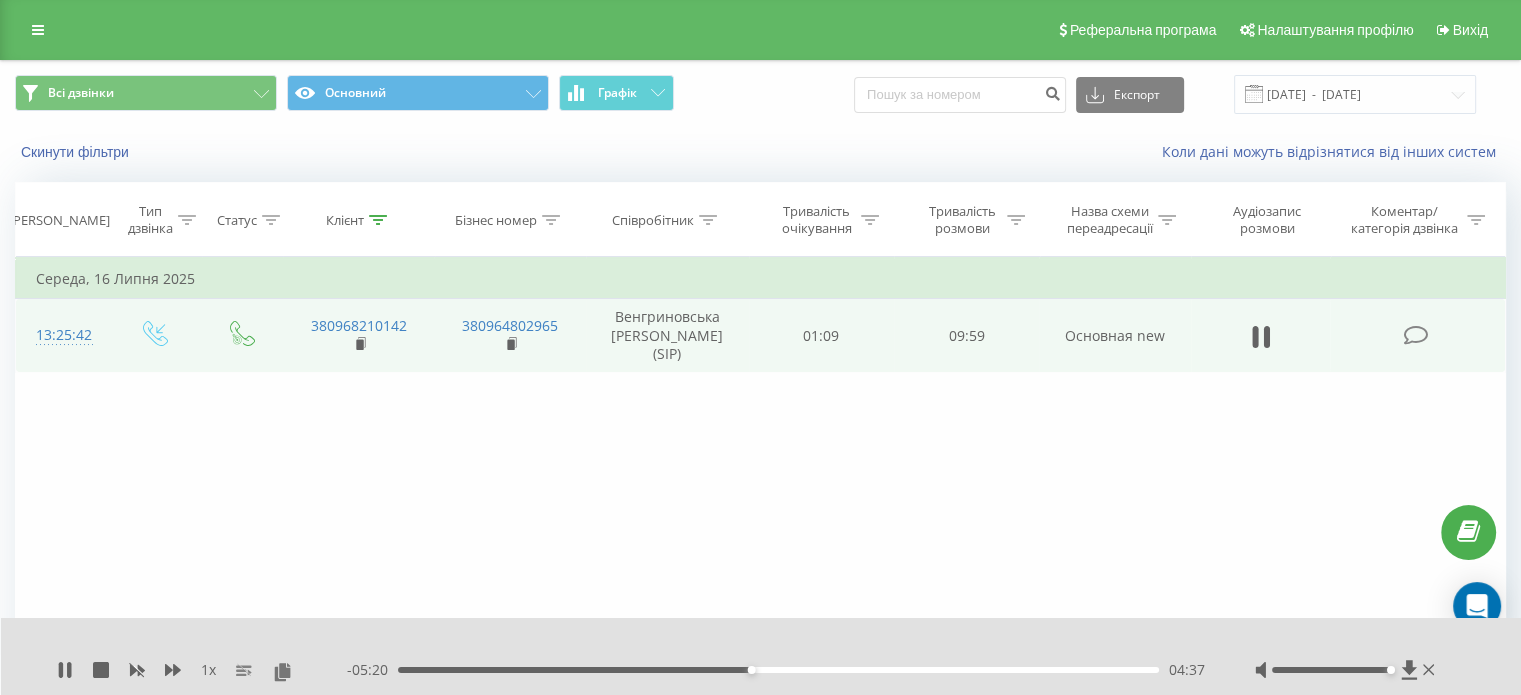click on "Фільтрувати за умовою Дорівнює Введіть значення Скасувати OK Фільтрувати за умовою Дорівнює Введіть значення Скасувати OK Фільтрувати за умовою Містить 380968210142 Скасувати OK Фільтрувати за умовою Містить Скасувати OK Фільтрувати за умовою Містить Скасувати OK Фільтрувати за умовою Дорівнює Скасувати OK Фільтрувати за умовою Дорівнює Скасувати OK Фільтрувати за умовою Містить Скасувати OK Фільтрувати за умовою Дорівнює Введіть [STREET_ADDRESS][DATE]  13:25:42         380968210142 380964802965 Венгриновська [PERSON_NAME] (SIP) 01:09 09:59 Основная new" at bounding box center [760, 482] 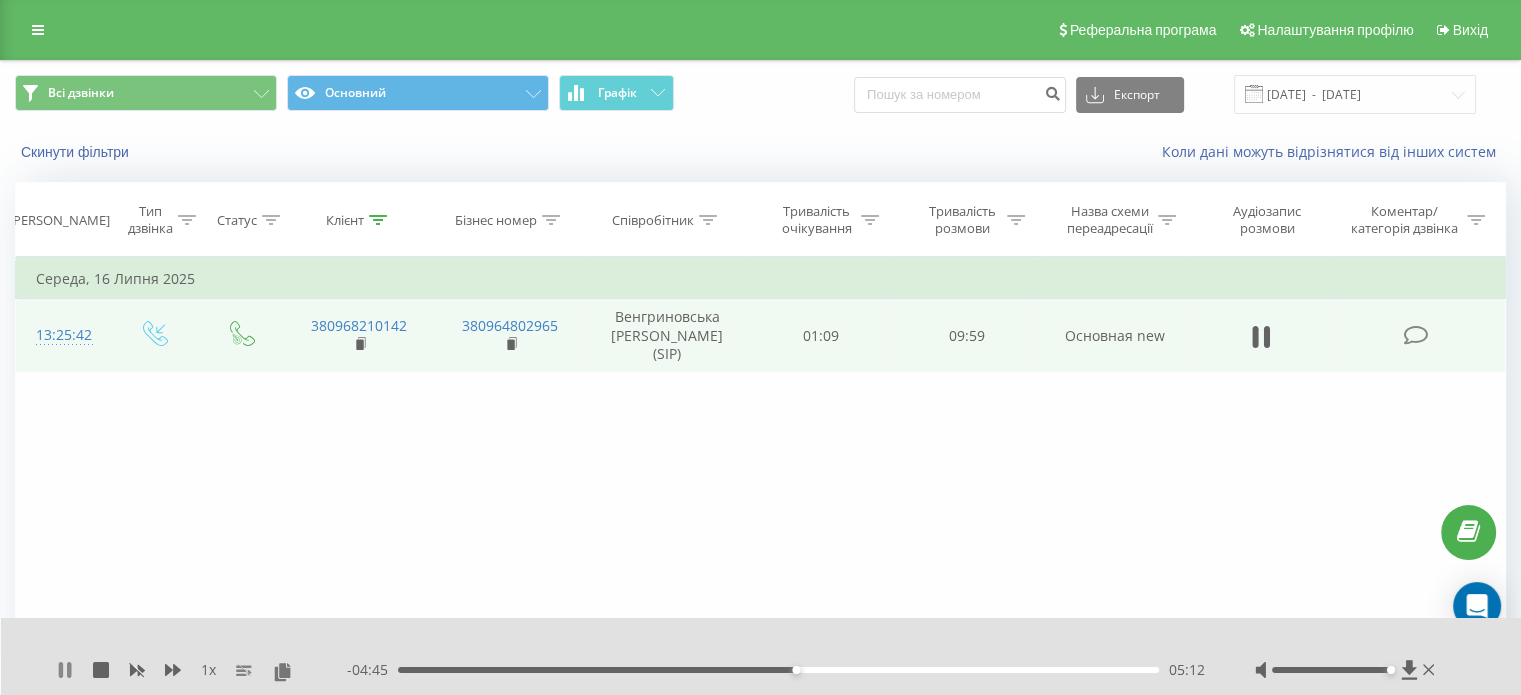 click 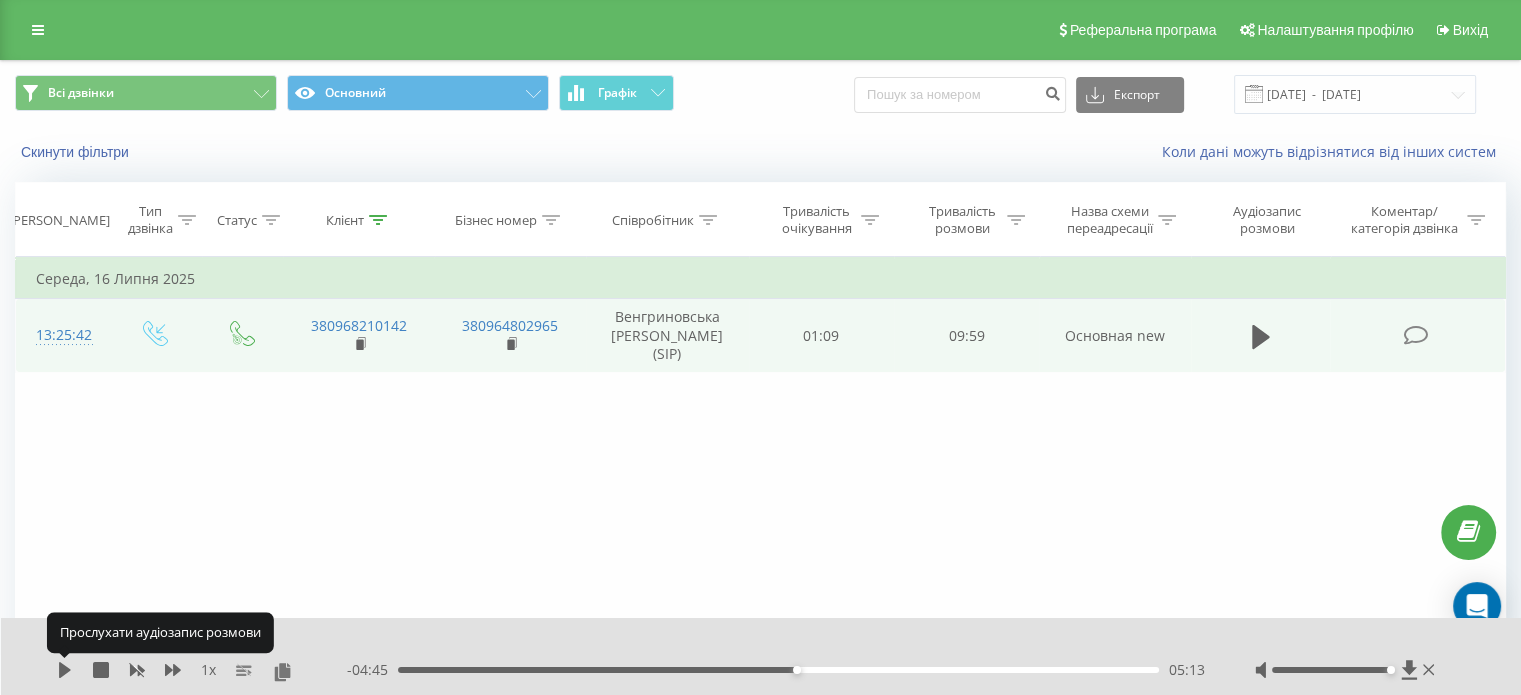 click 